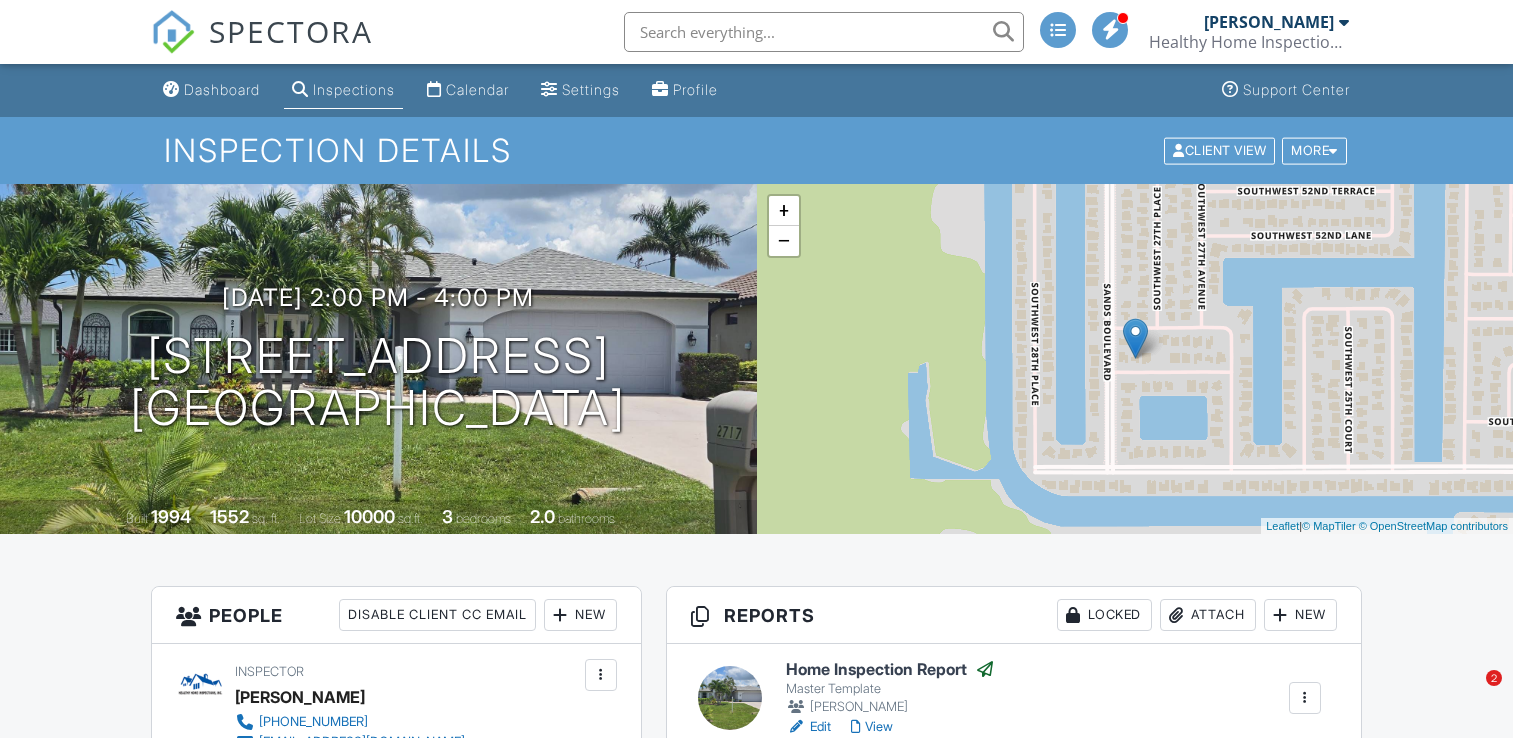 scroll, scrollTop: 0, scrollLeft: 0, axis: both 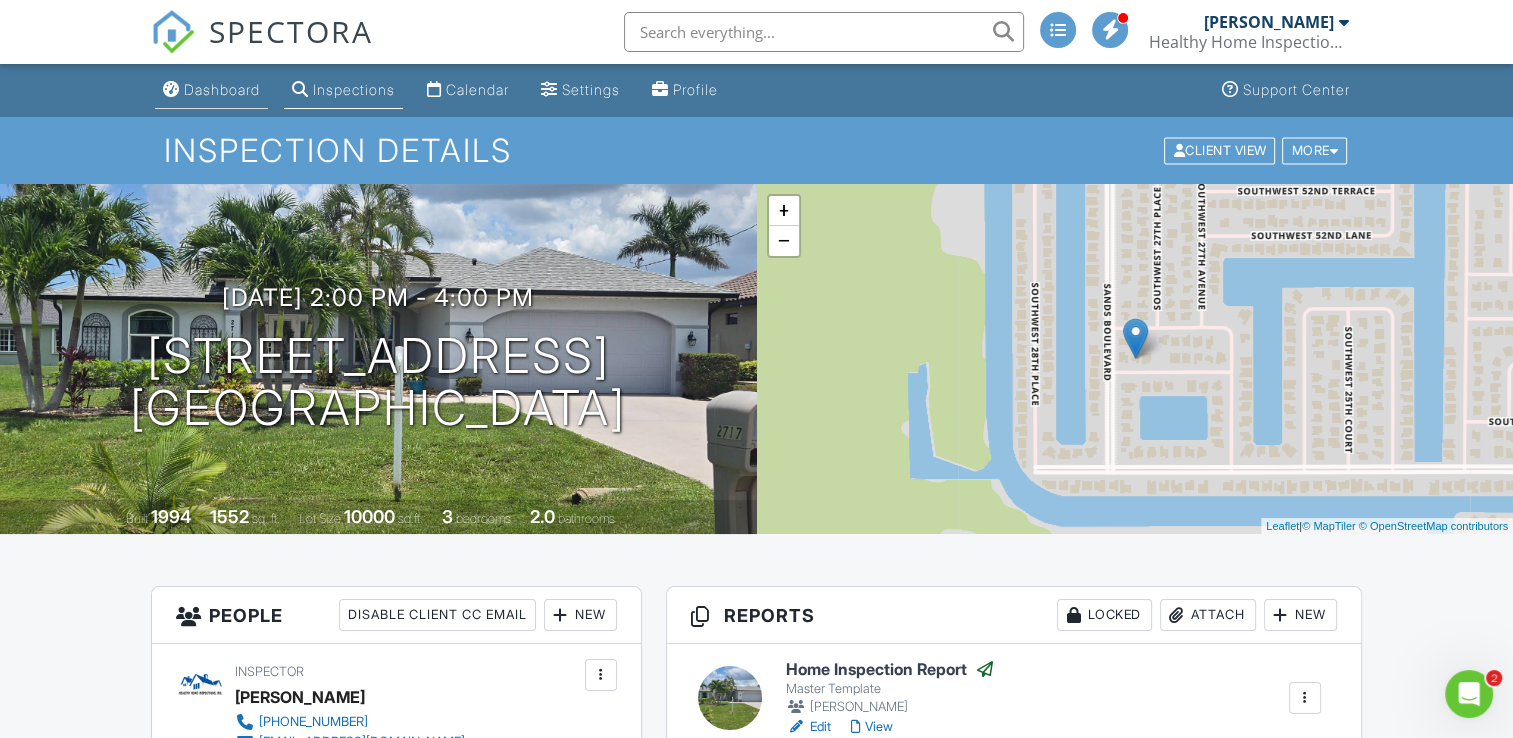 click on "Dashboard" at bounding box center (222, 89) 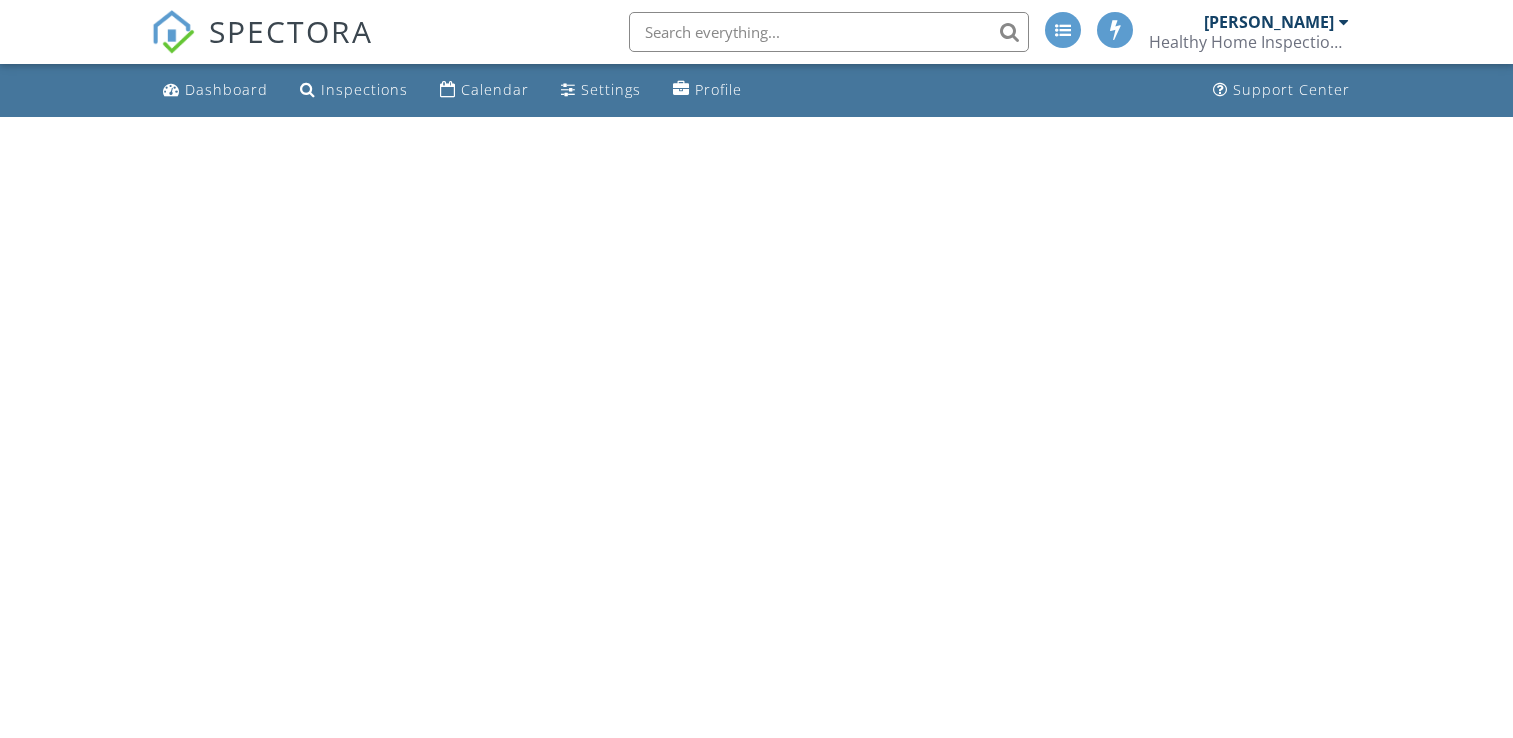 scroll, scrollTop: 0, scrollLeft: 0, axis: both 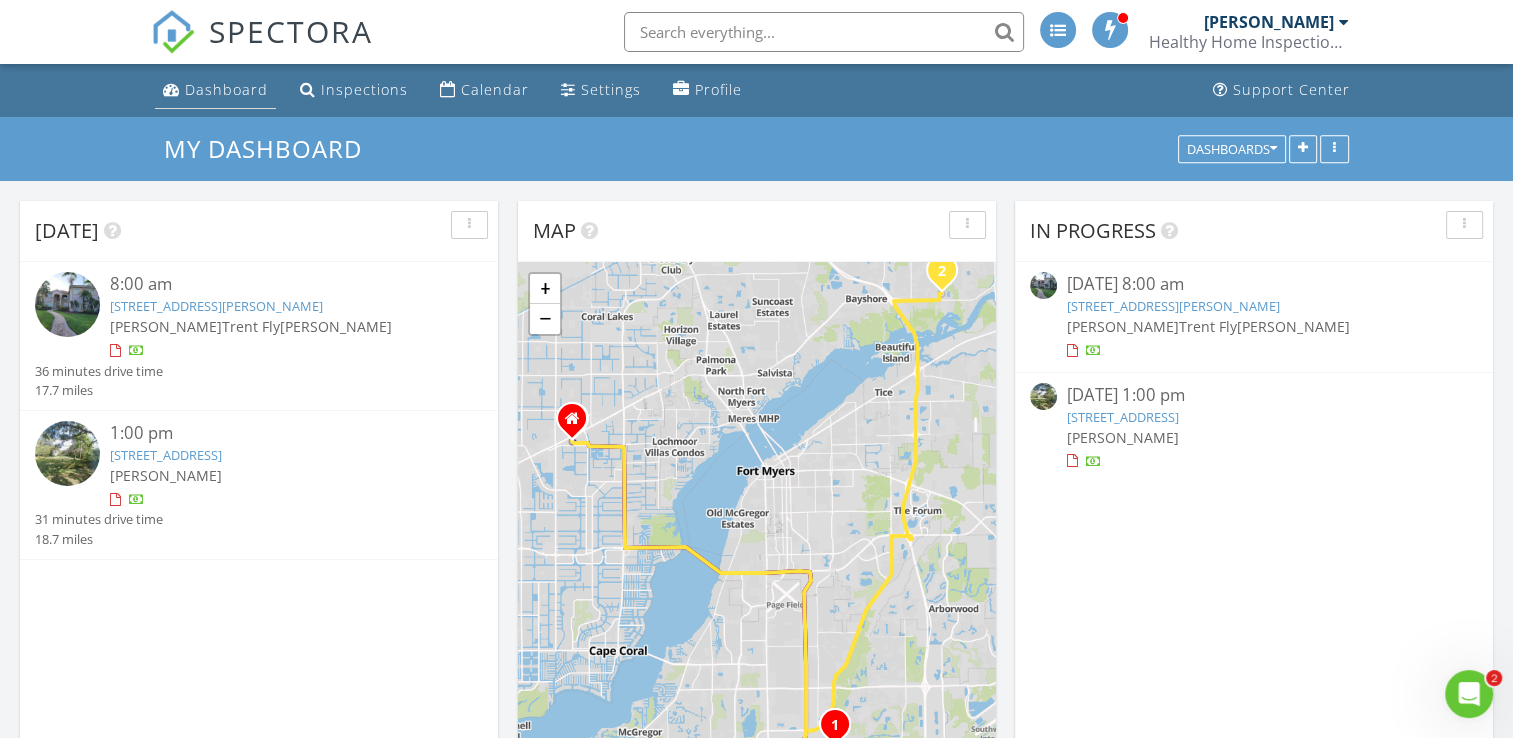 click on "Dashboard" at bounding box center [226, 89] 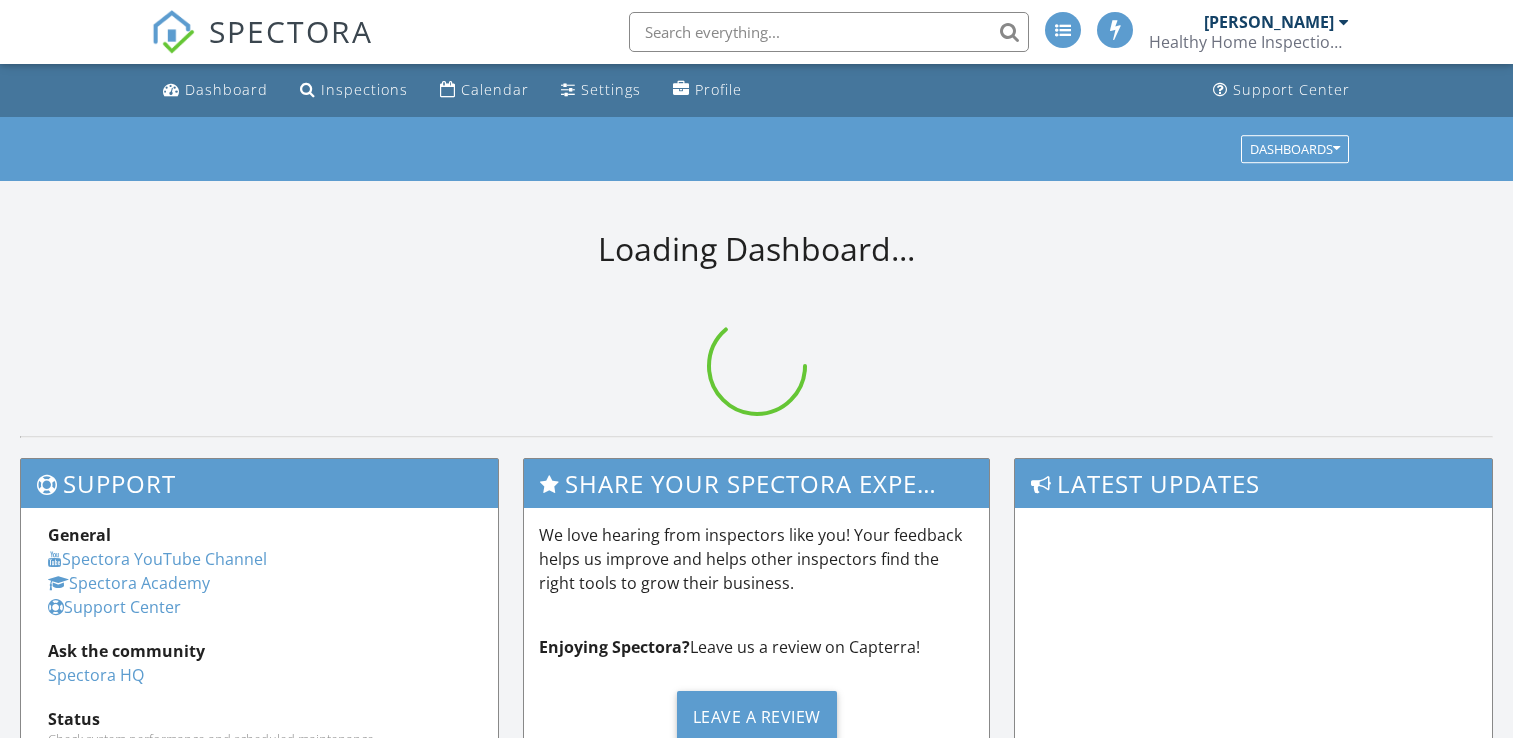 scroll, scrollTop: 0, scrollLeft: 0, axis: both 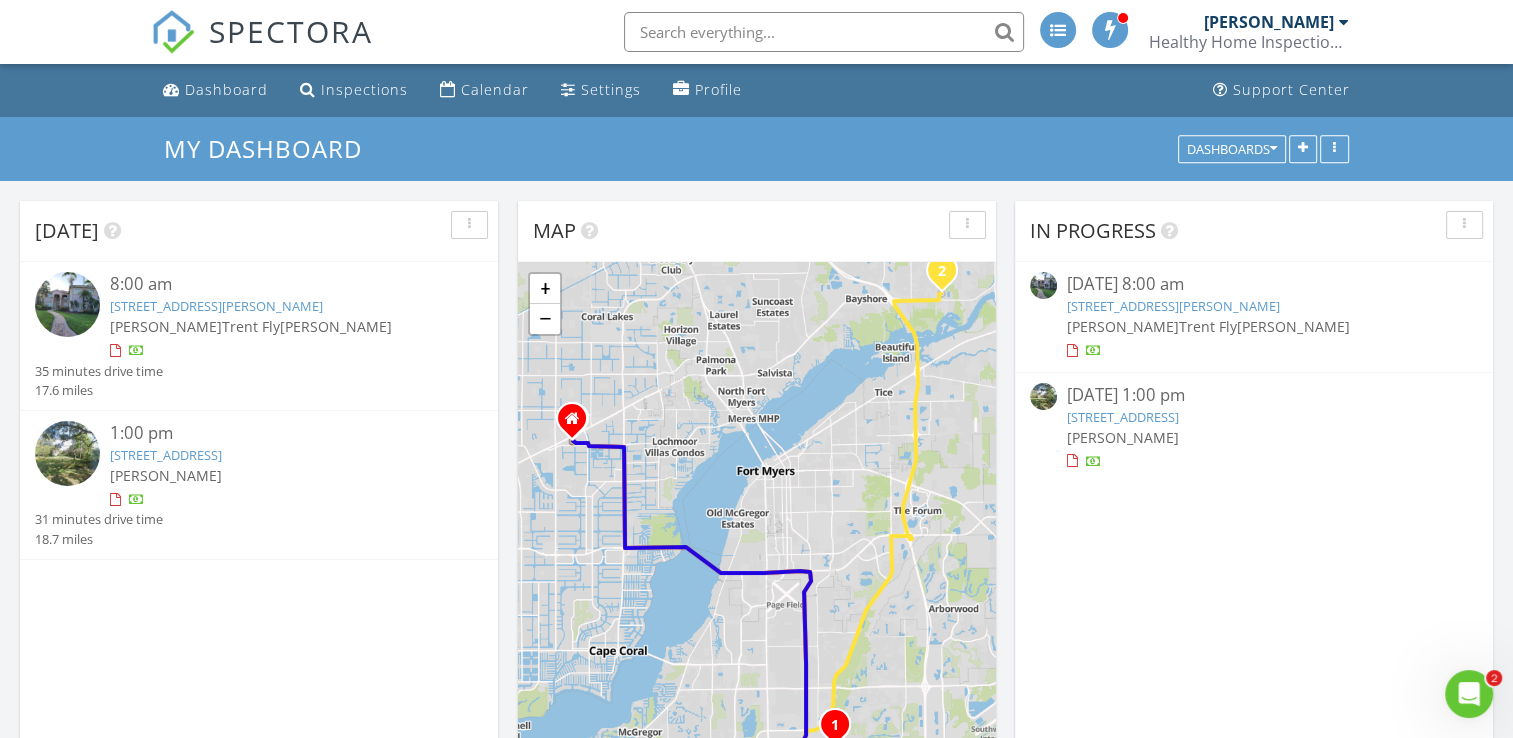 click on "[STREET_ADDRESS]" at bounding box center (1123, 417) 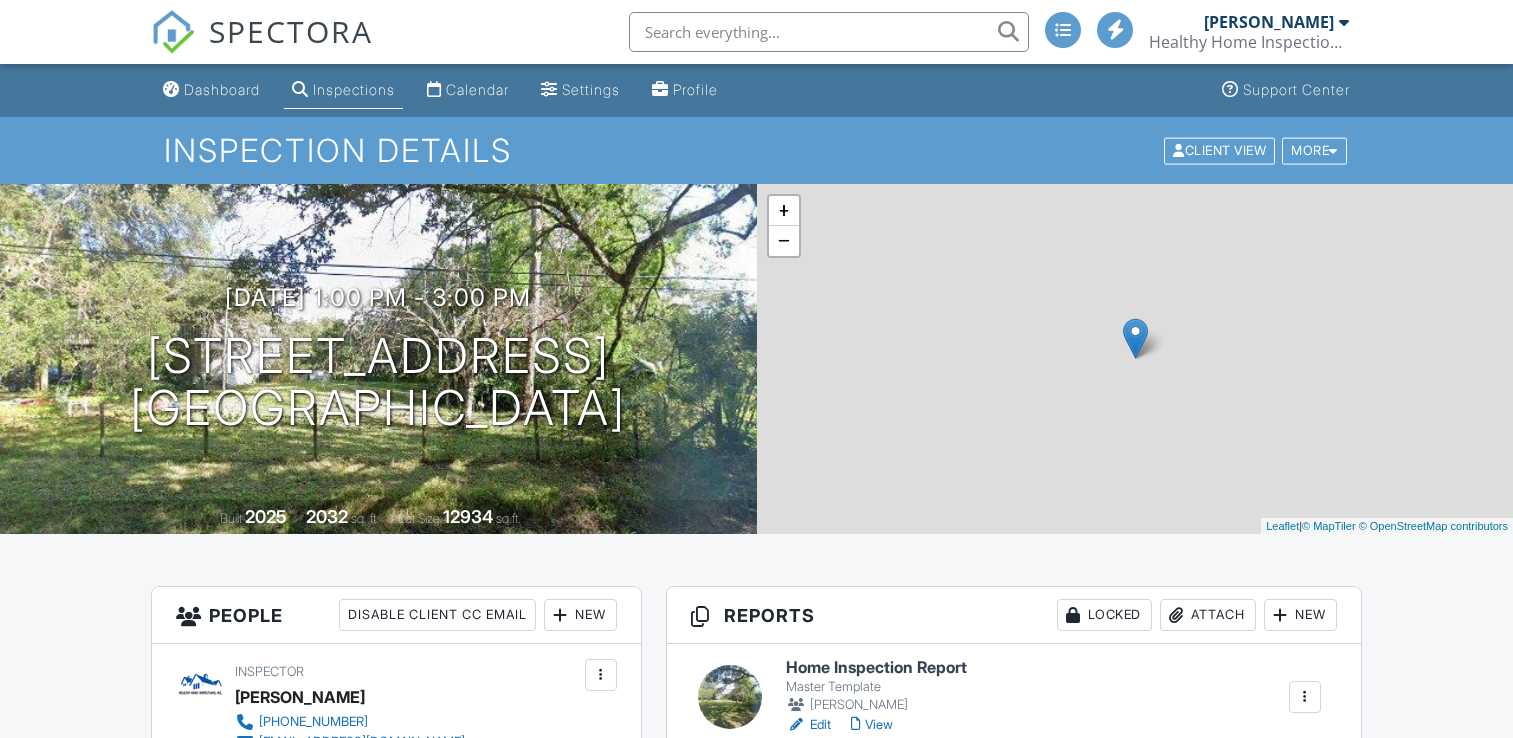 scroll, scrollTop: 0, scrollLeft: 0, axis: both 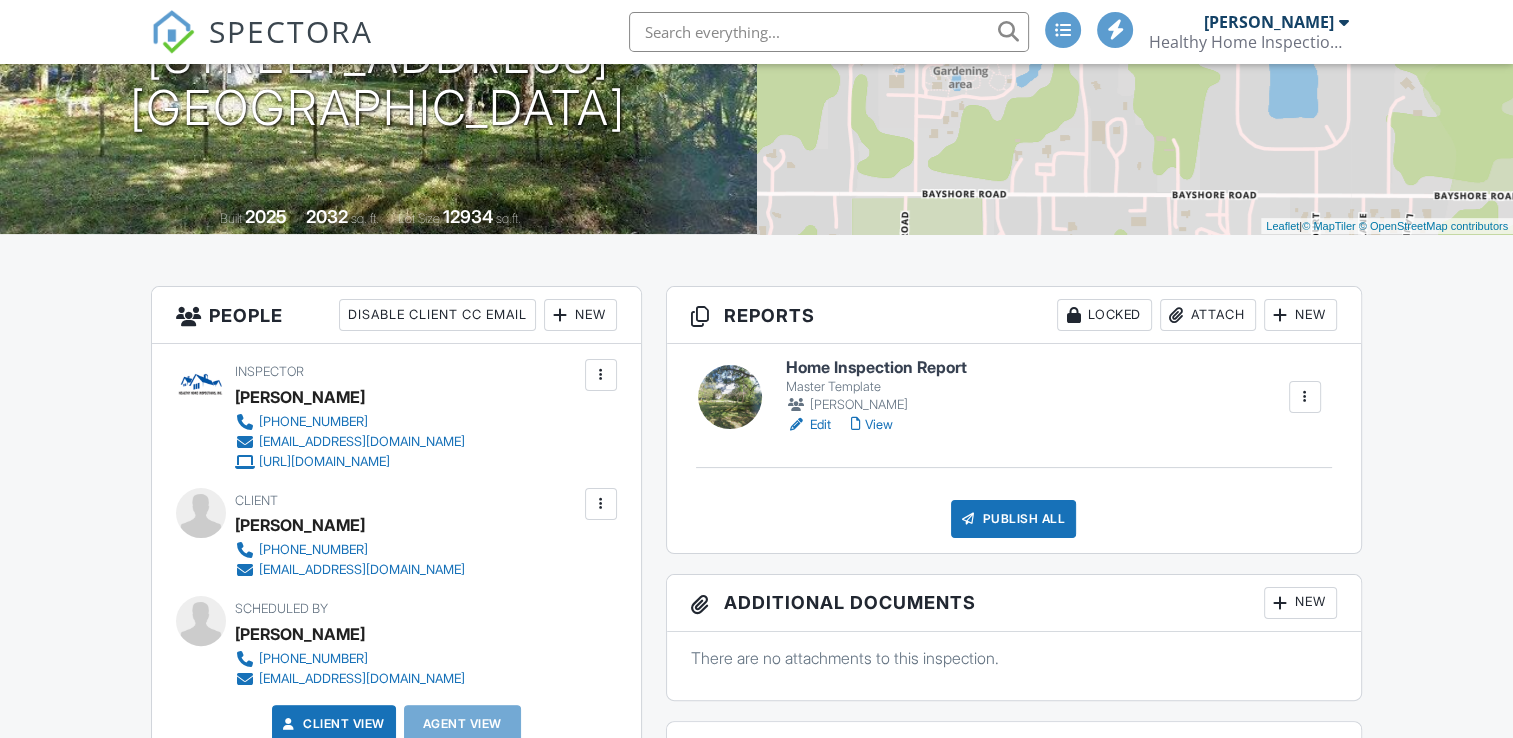 click on "Edit" at bounding box center (808, 425) 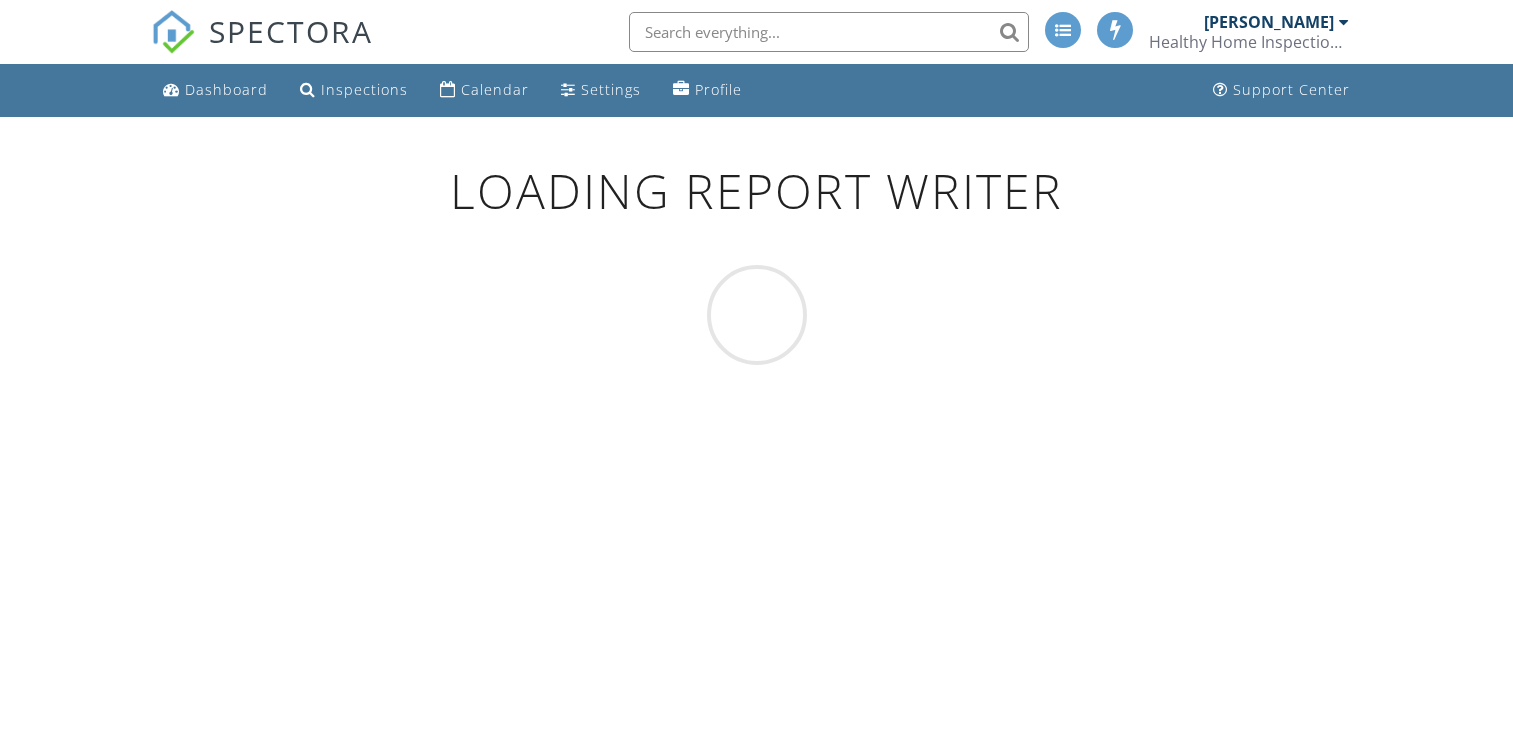 scroll, scrollTop: 0, scrollLeft: 0, axis: both 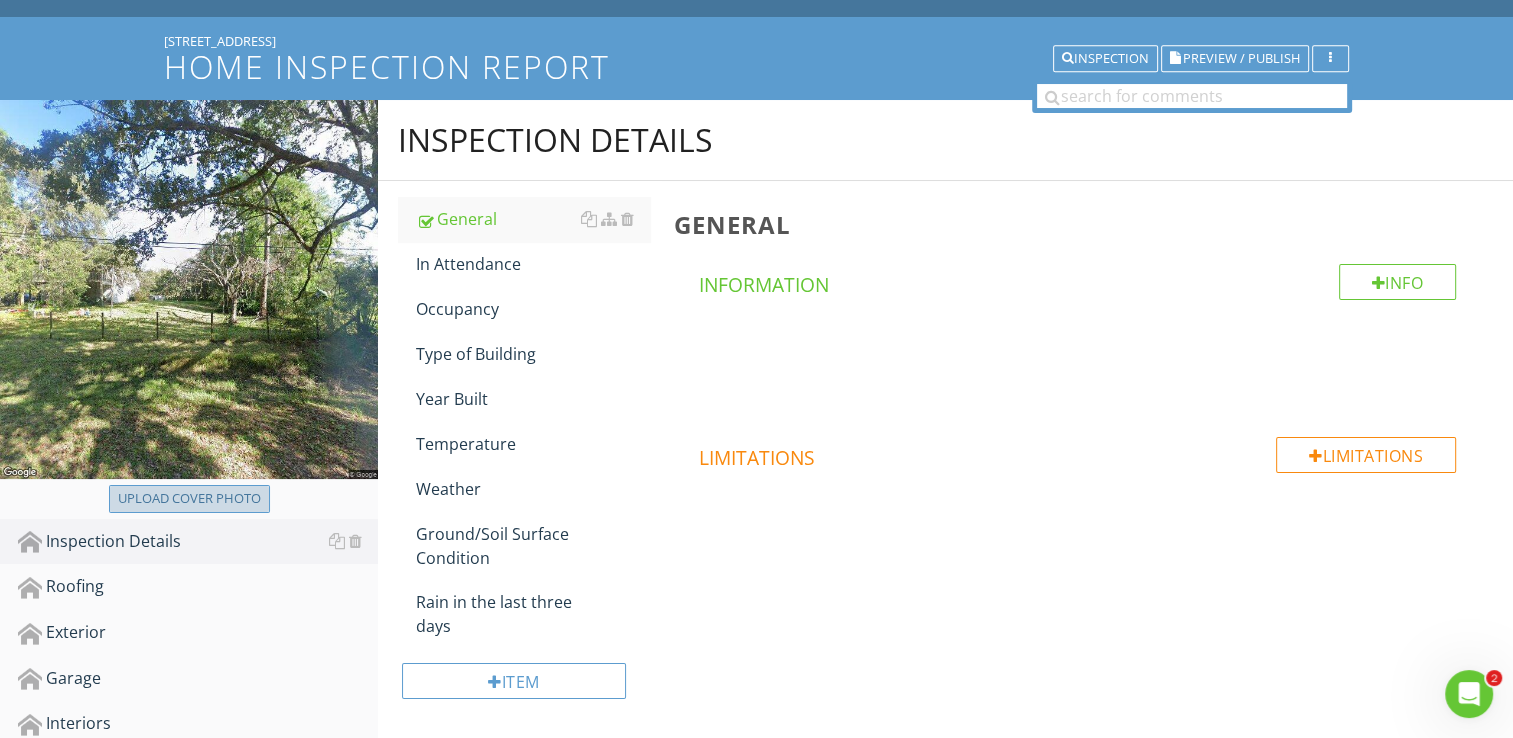 click on "Upload cover photo" at bounding box center [189, 499] 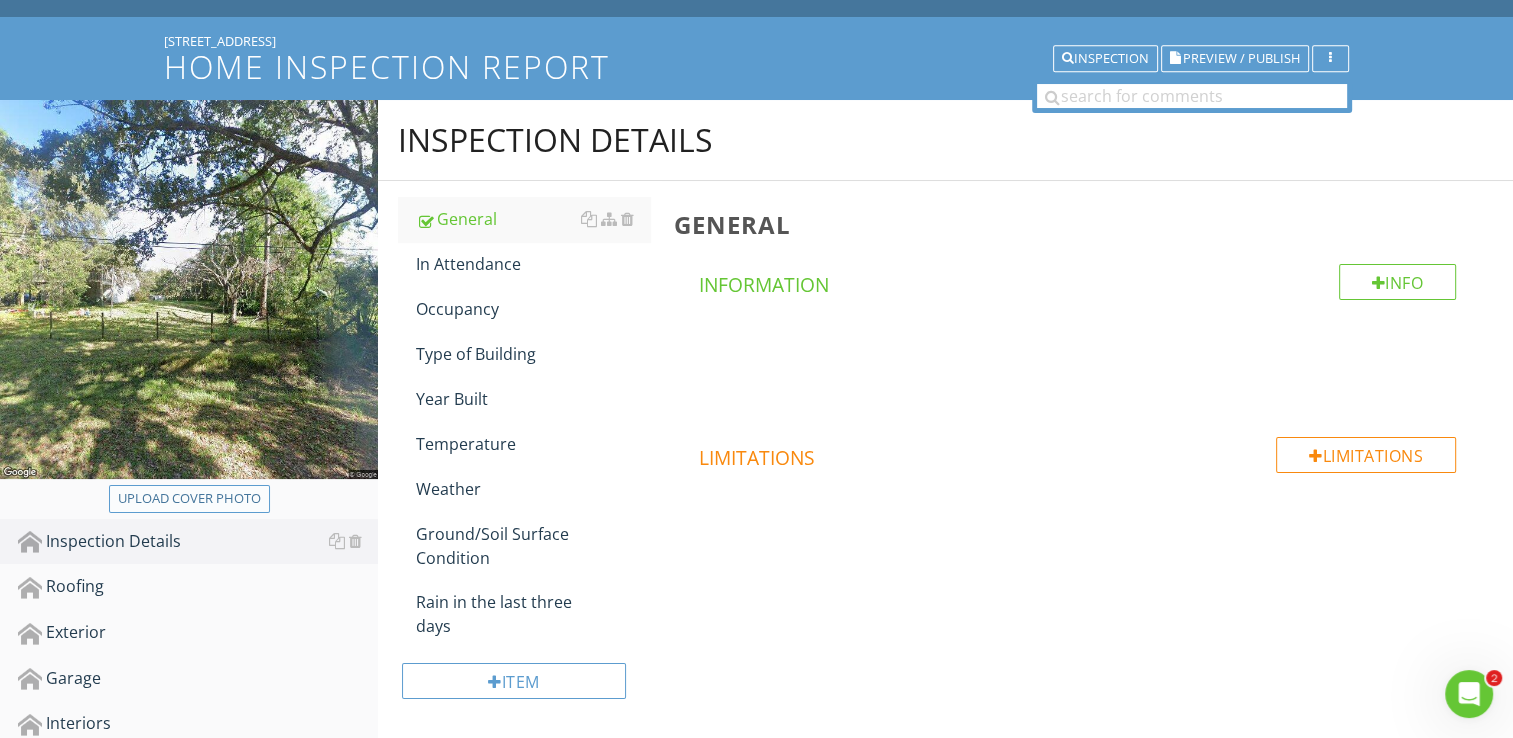 type on "C:\fakepath\2025-6-11-1 (1).jpg" 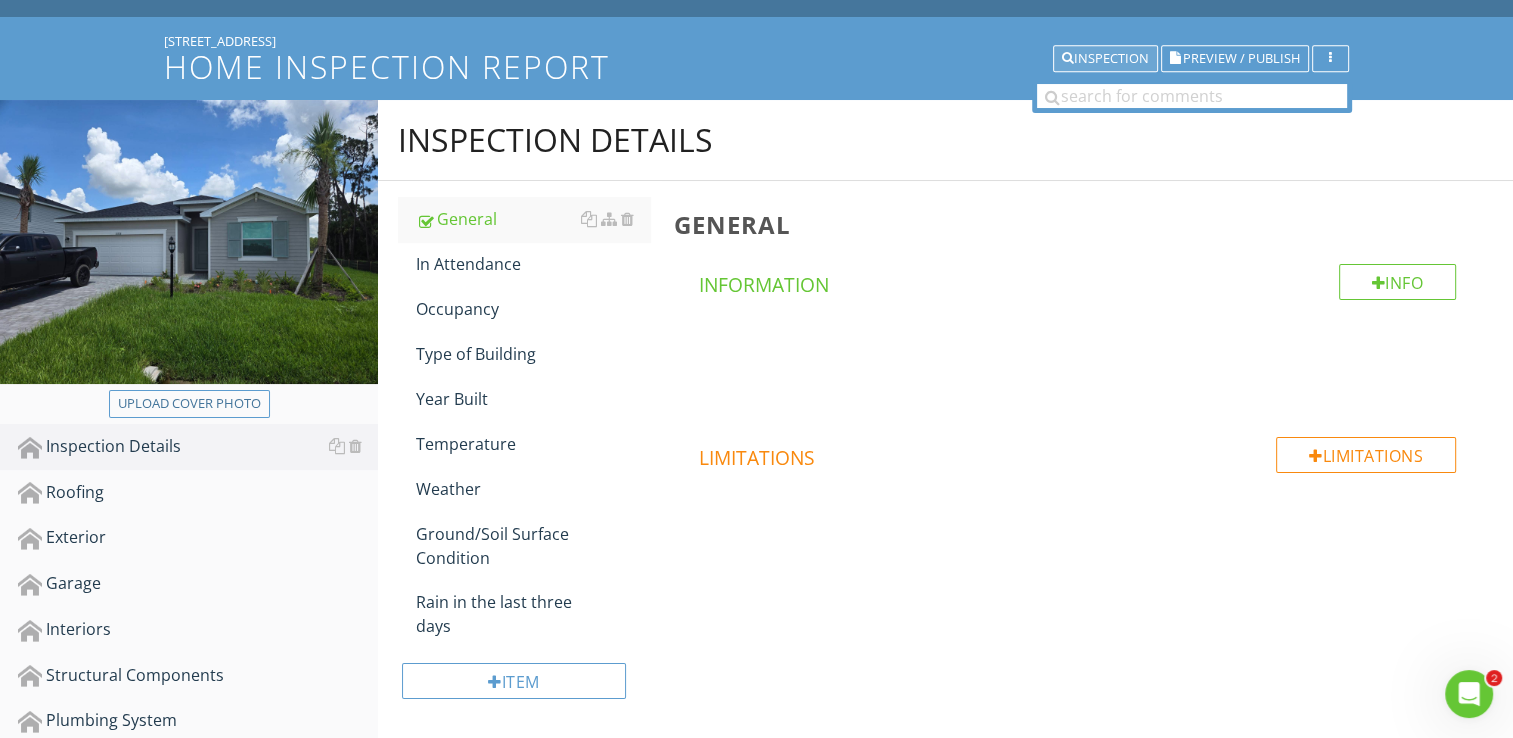 click on "Inspection" at bounding box center (1105, 59) 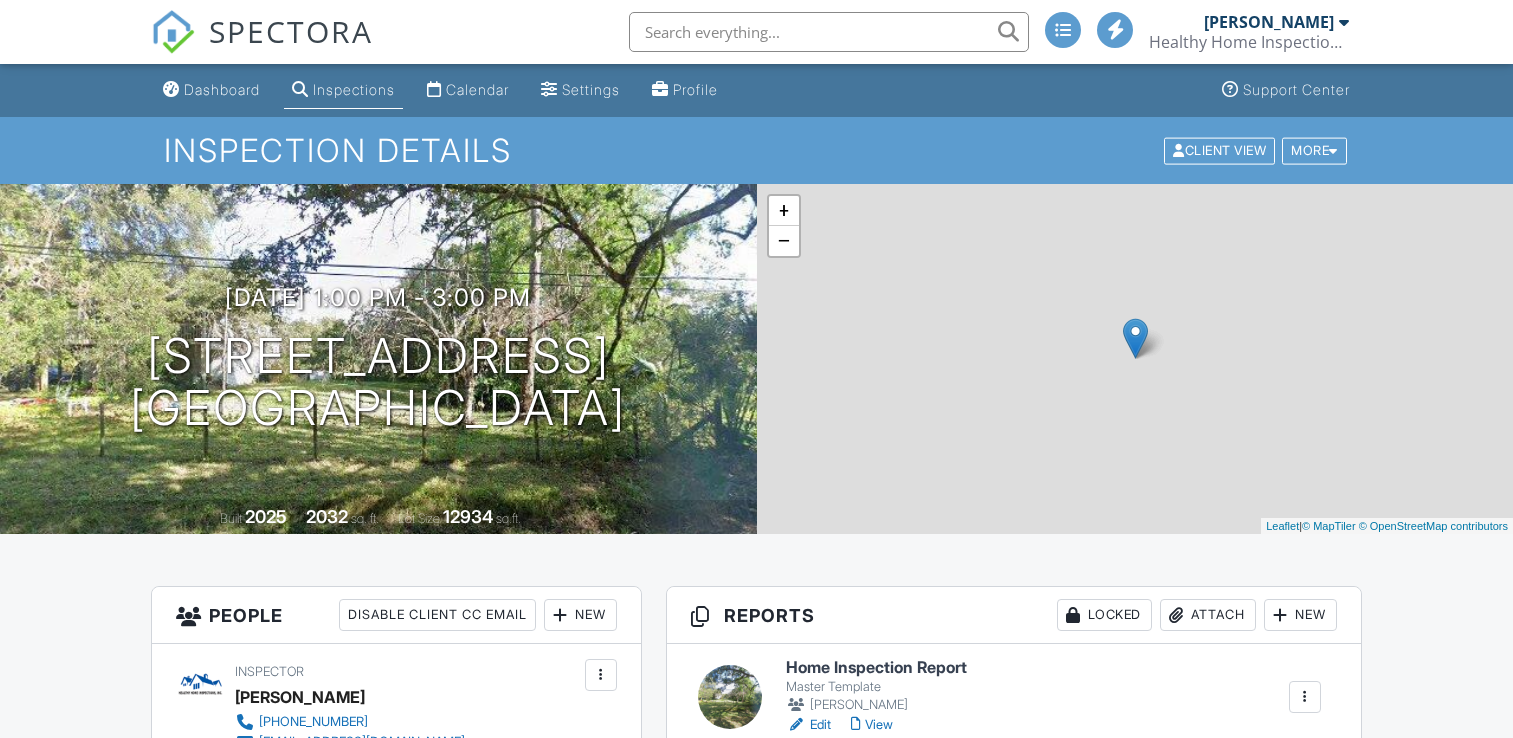 scroll, scrollTop: 0, scrollLeft: 0, axis: both 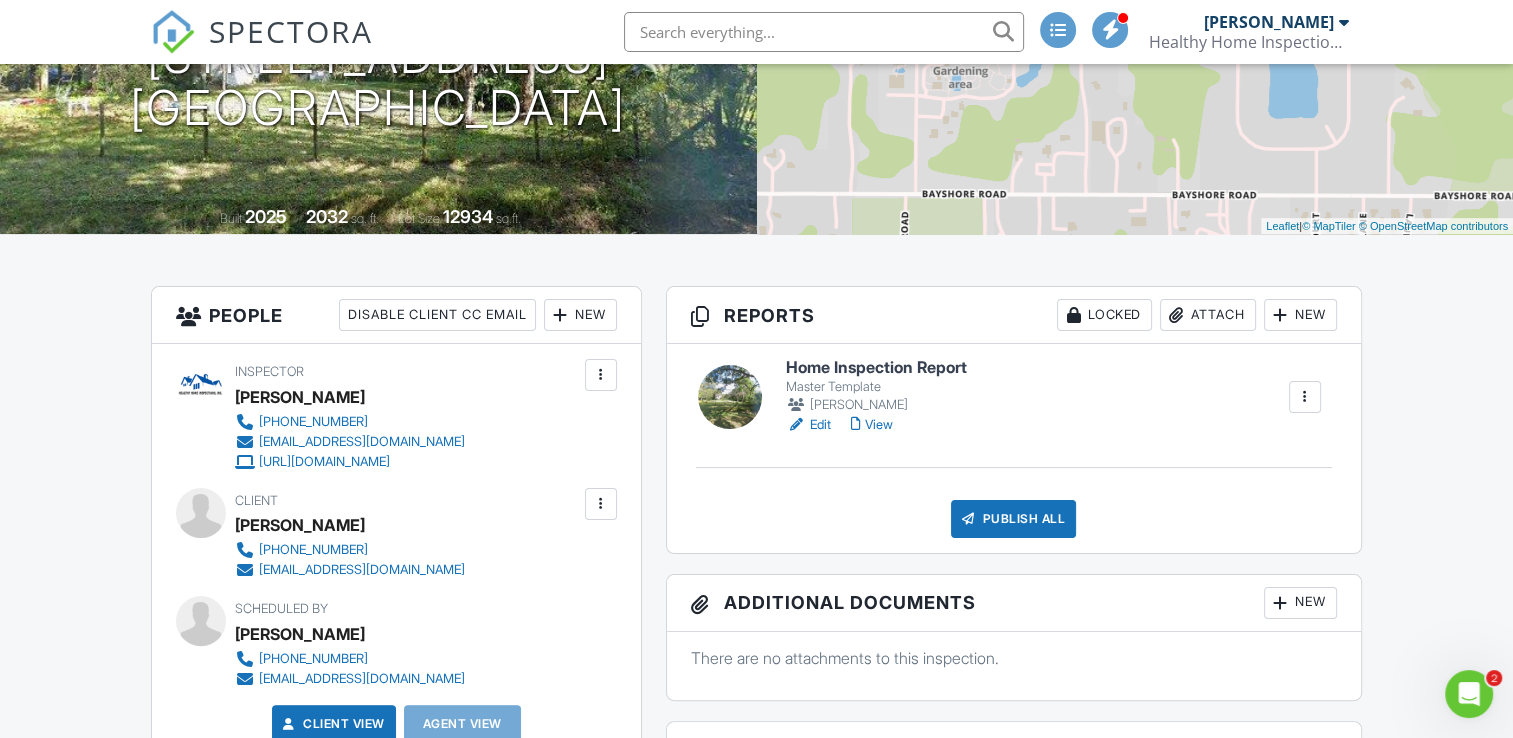 click on "Edit" at bounding box center (808, 425) 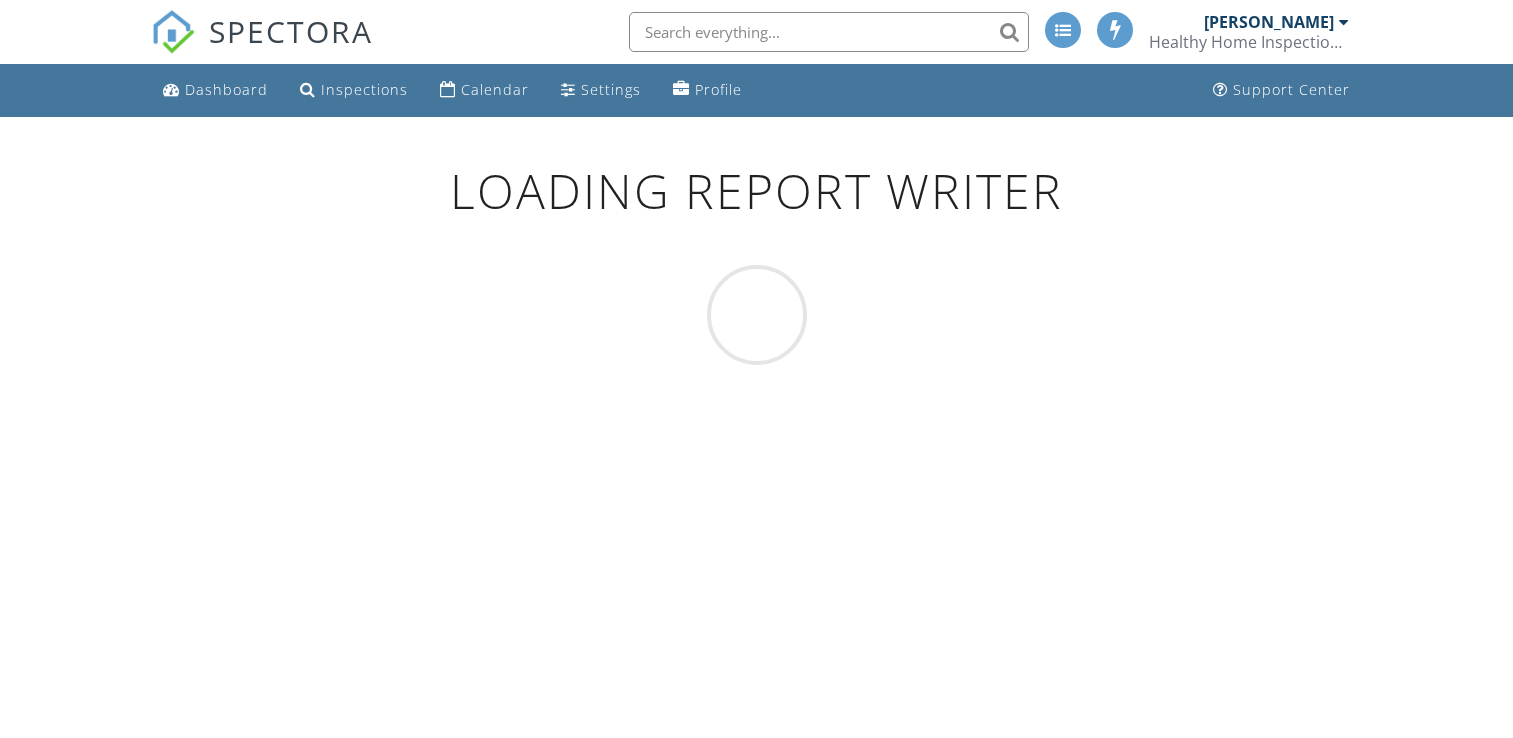scroll, scrollTop: 0, scrollLeft: 0, axis: both 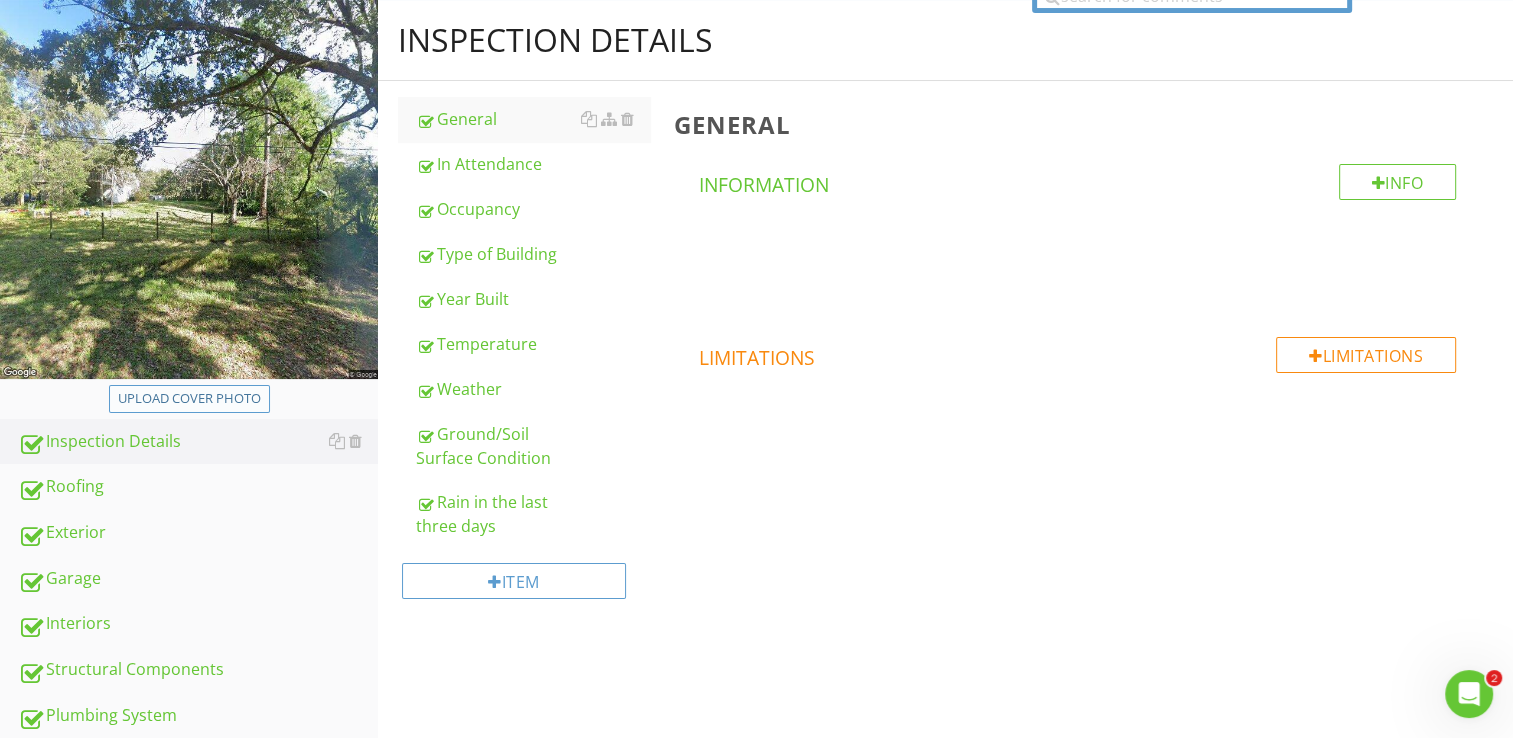 click on "Upload cover photo" at bounding box center (189, 399) 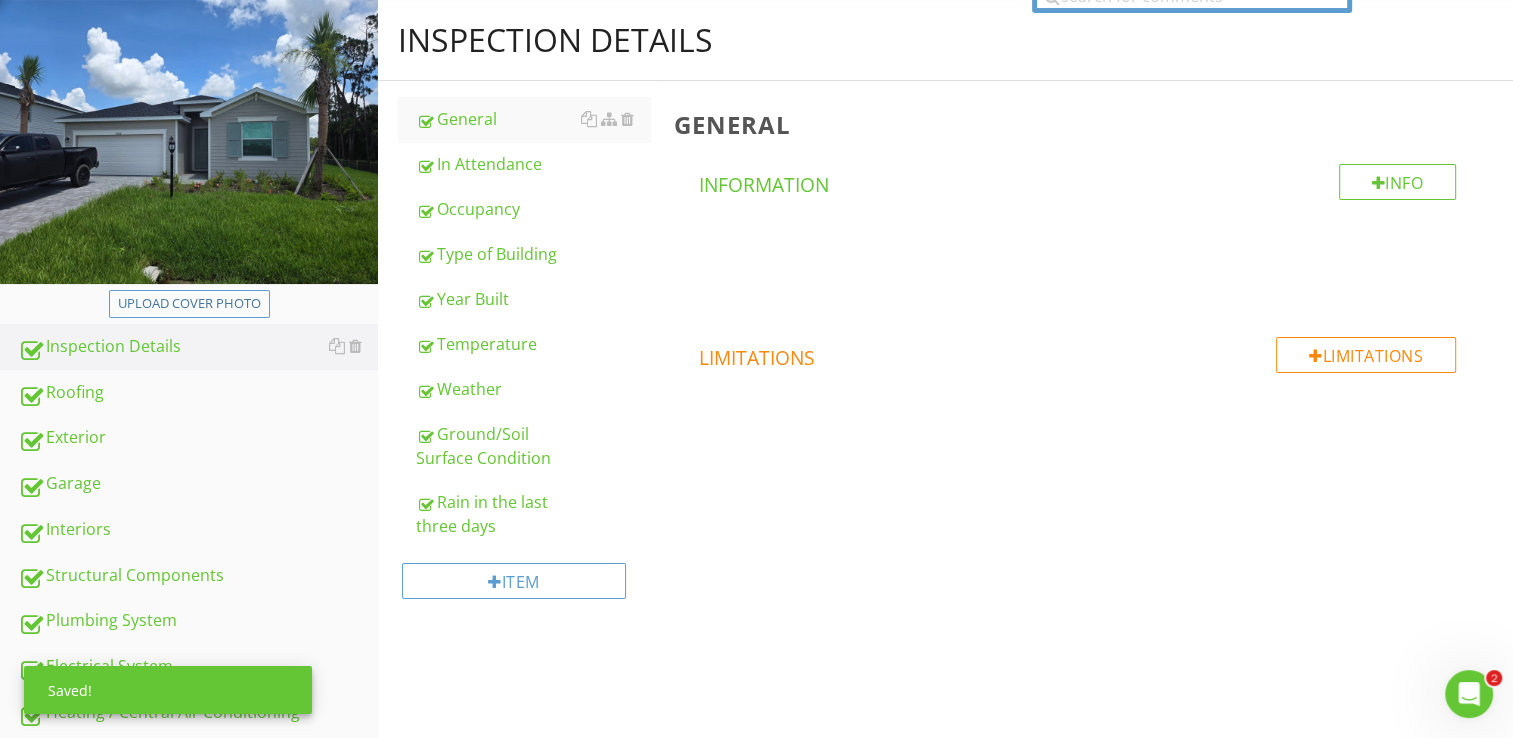scroll, scrollTop: 0, scrollLeft: 0, axis: both 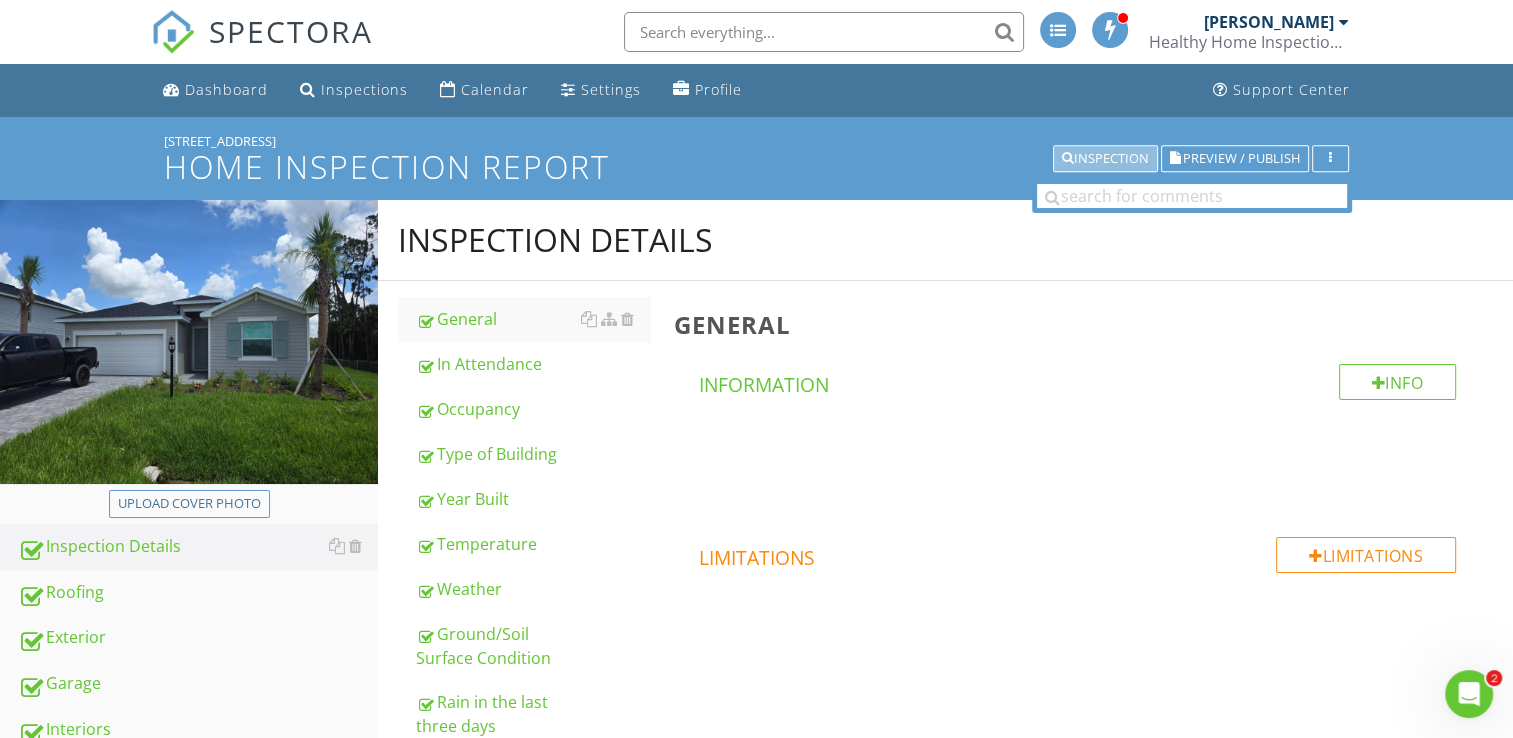click on "Inspection" at bounding box center [1105, 159] 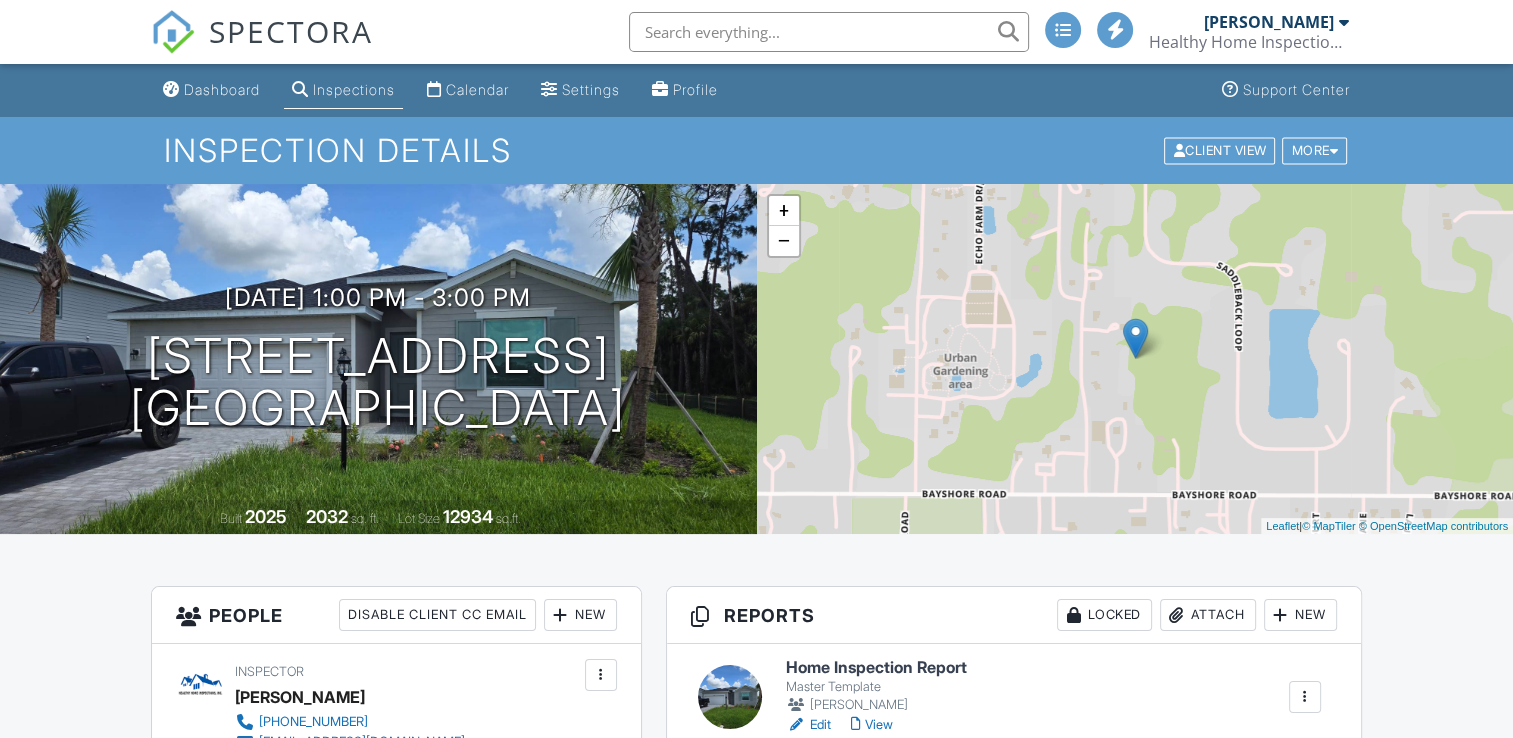 scroll, scrollTop: 400, scrollLeft: 0, axis: vertical 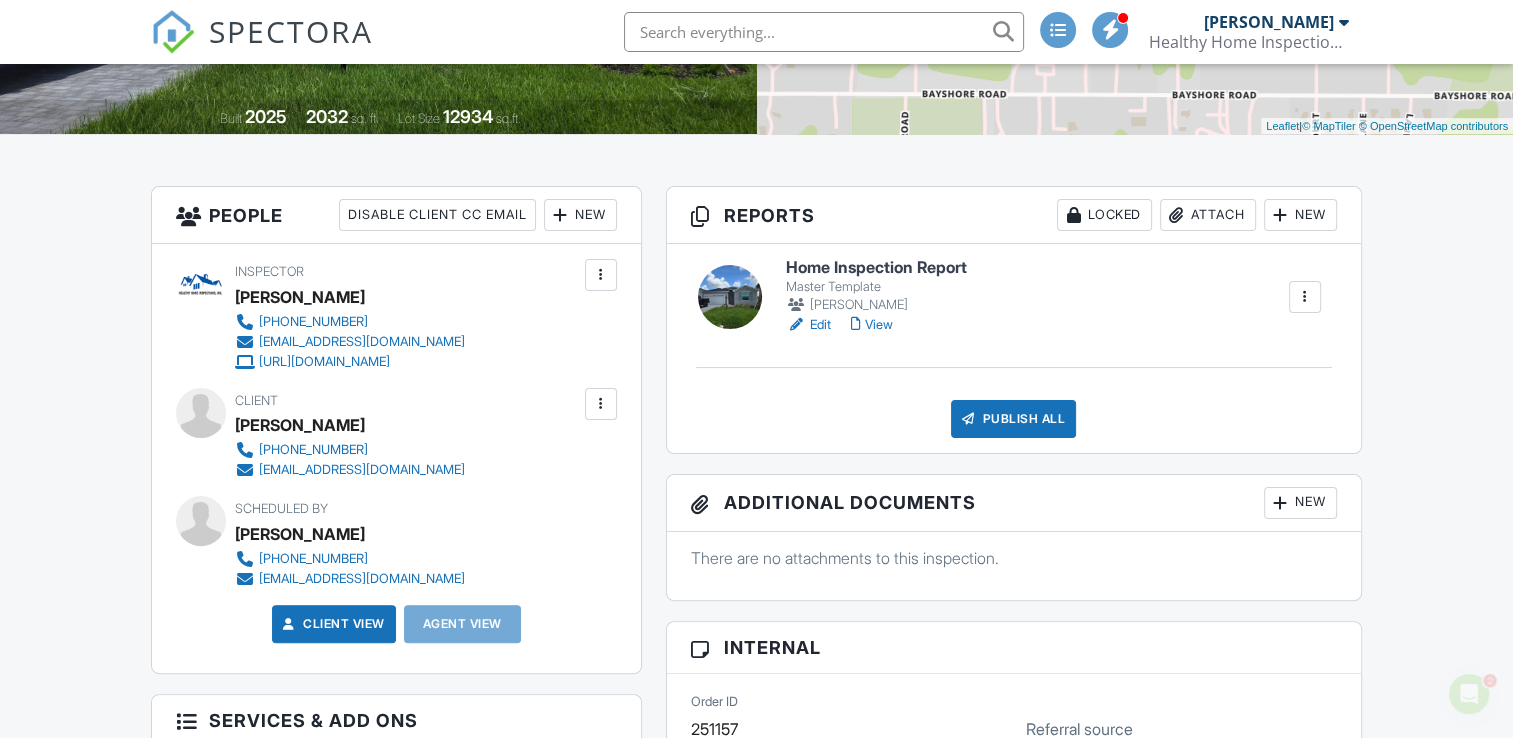 click on "View" at bounding box center (872, 325) 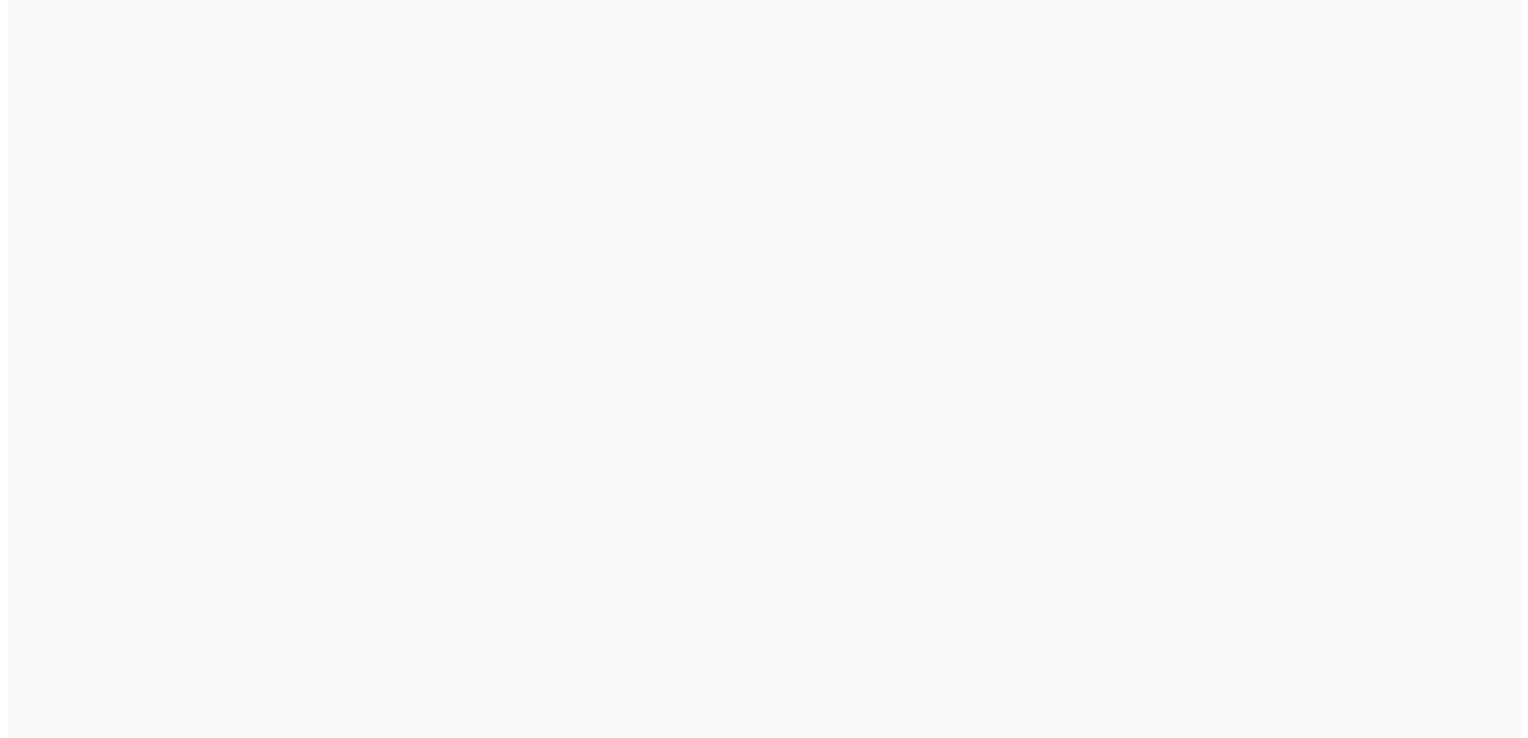 scroll, scrollTop: 0, scrollLeft: 0, axis: both 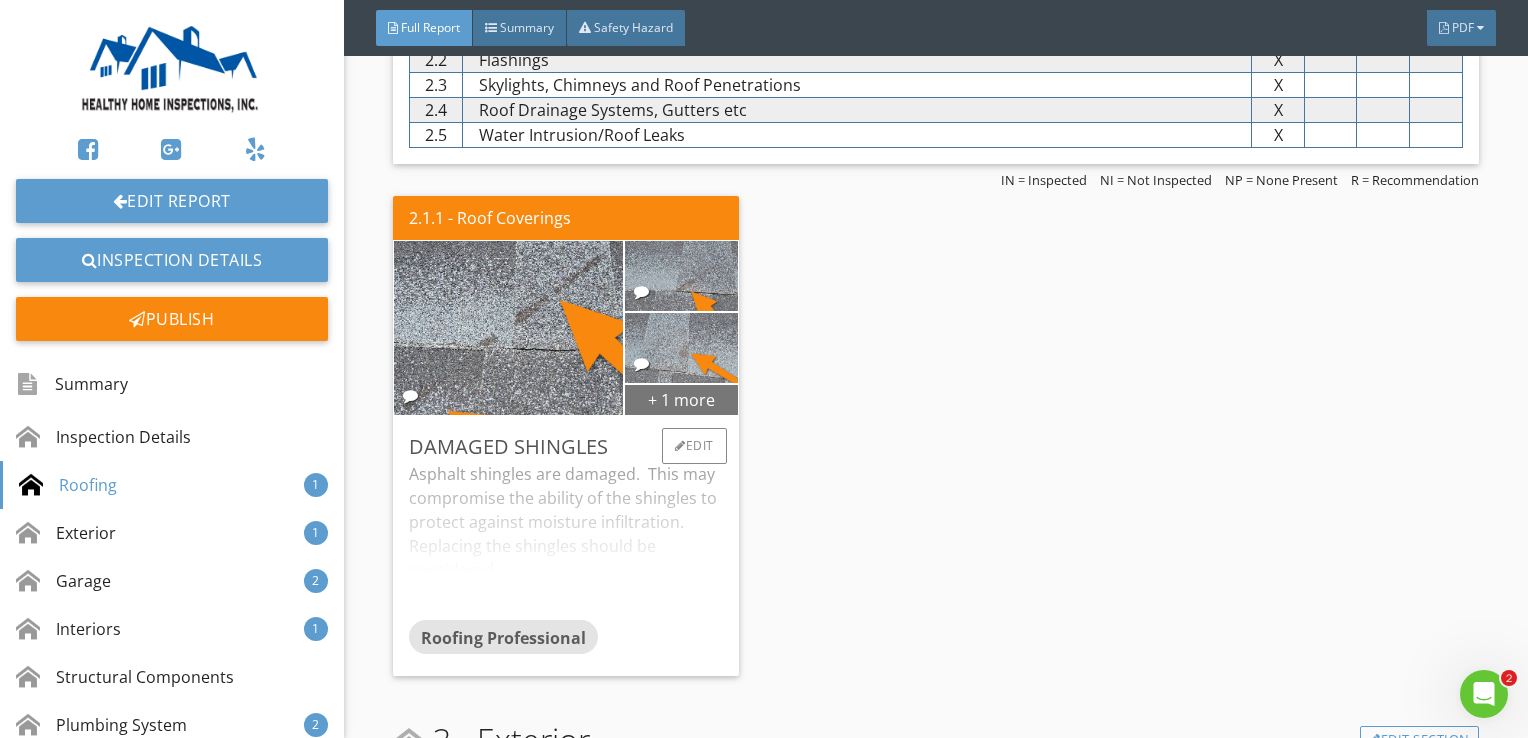click on "+ 1 more" at bounding box center [681, 399] 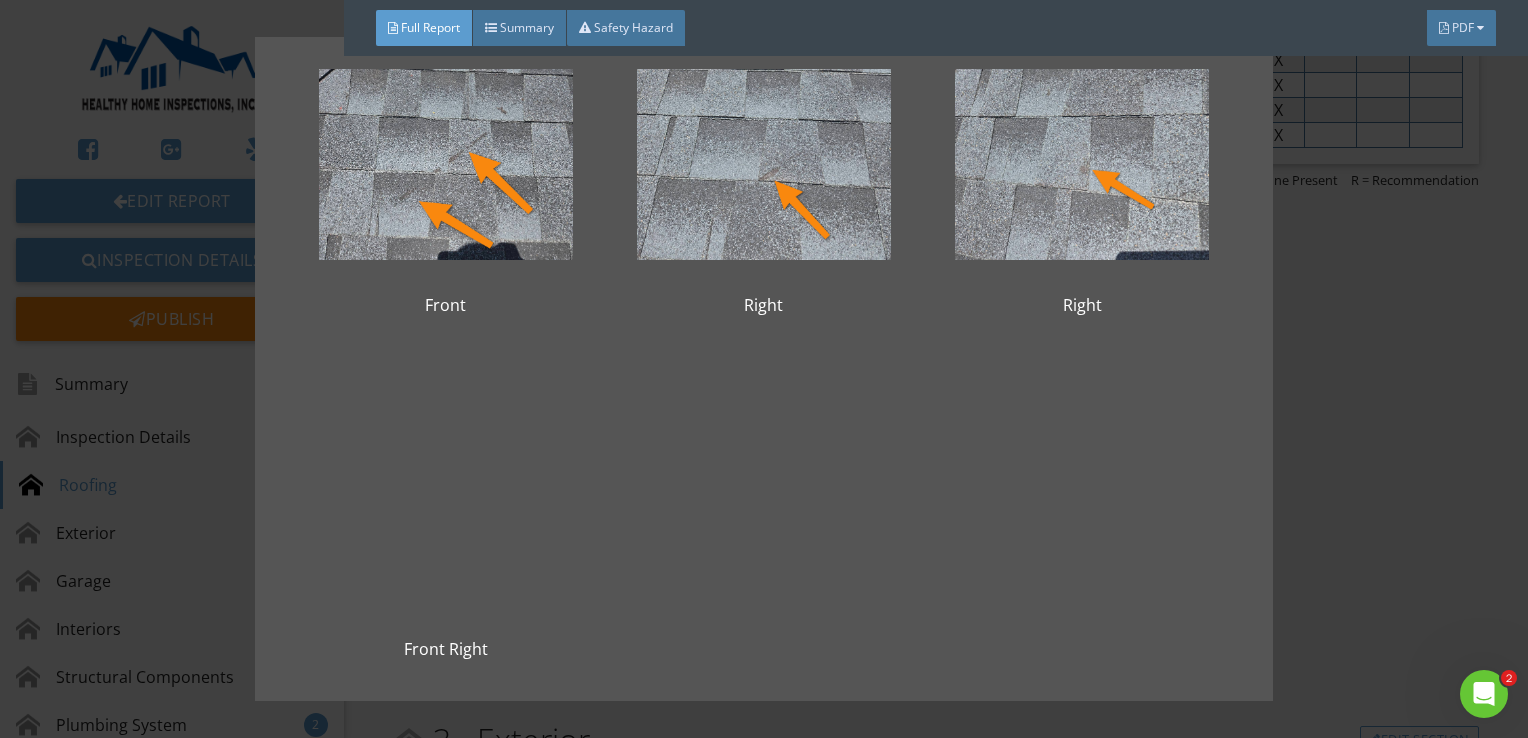 scroll, scrollTop: 87, scrollLeft: 0, axis: vertical 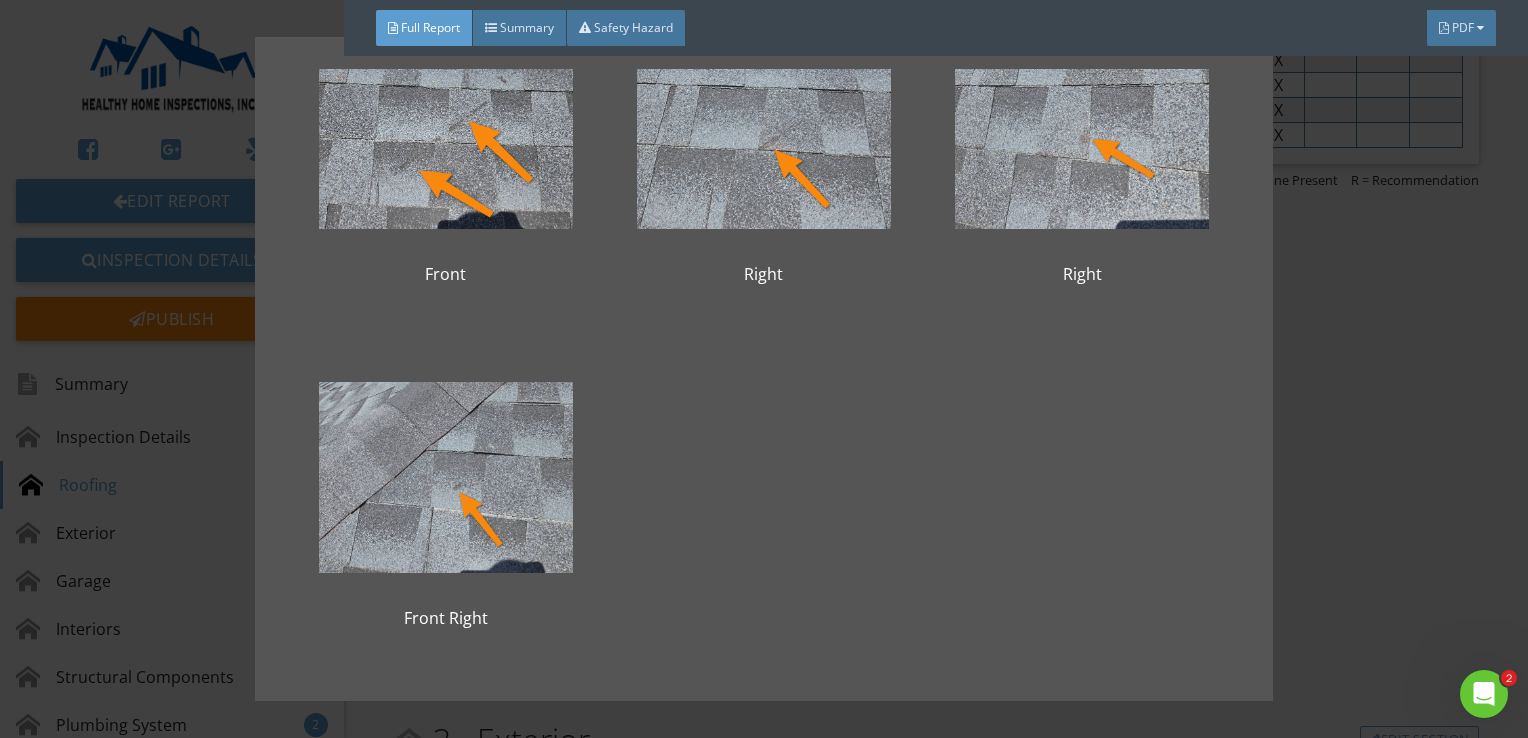 click on "Front
Right
Right
Front Right" at bounding box center (764, 369) 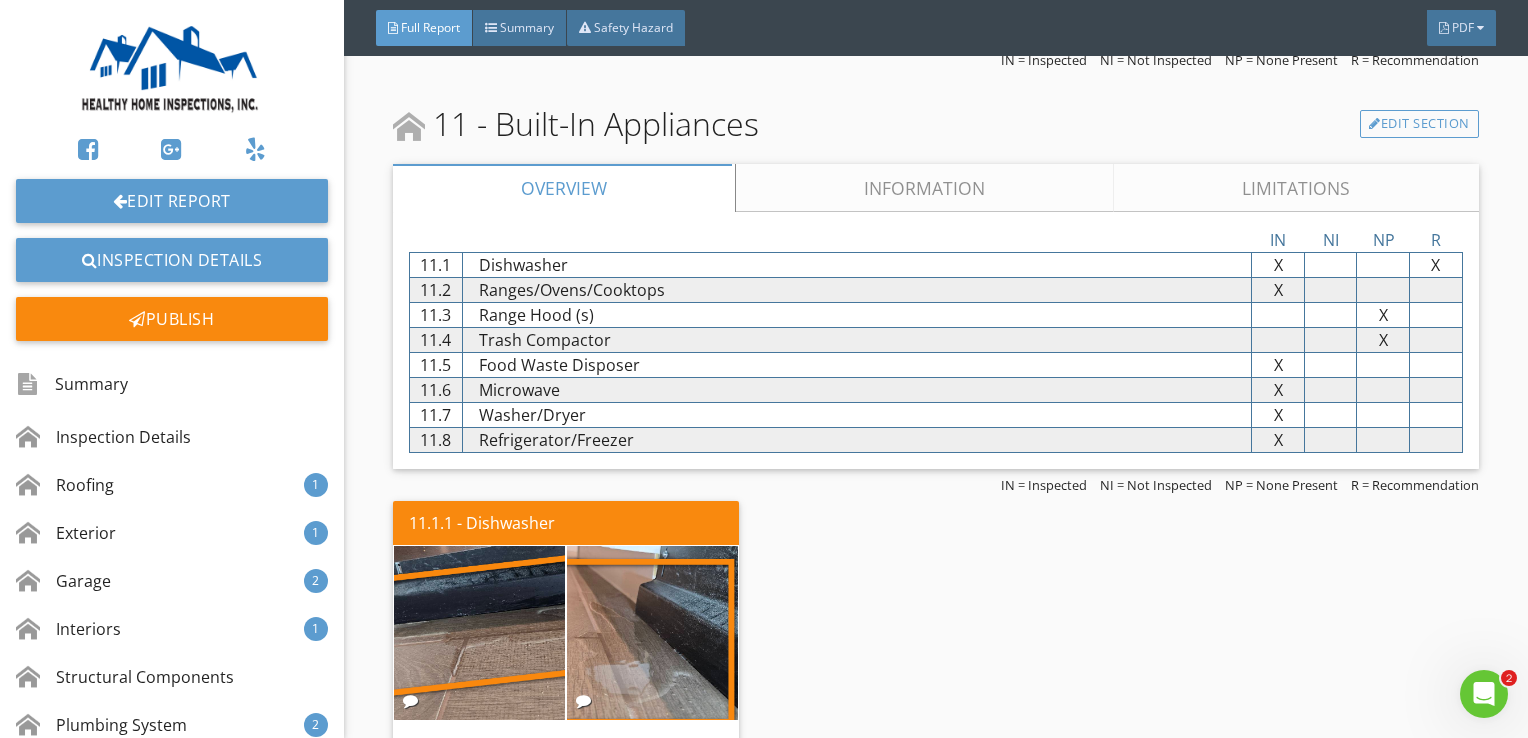 scroll, scrollTop: 7996, scrollLeft: 0, axis: vertical 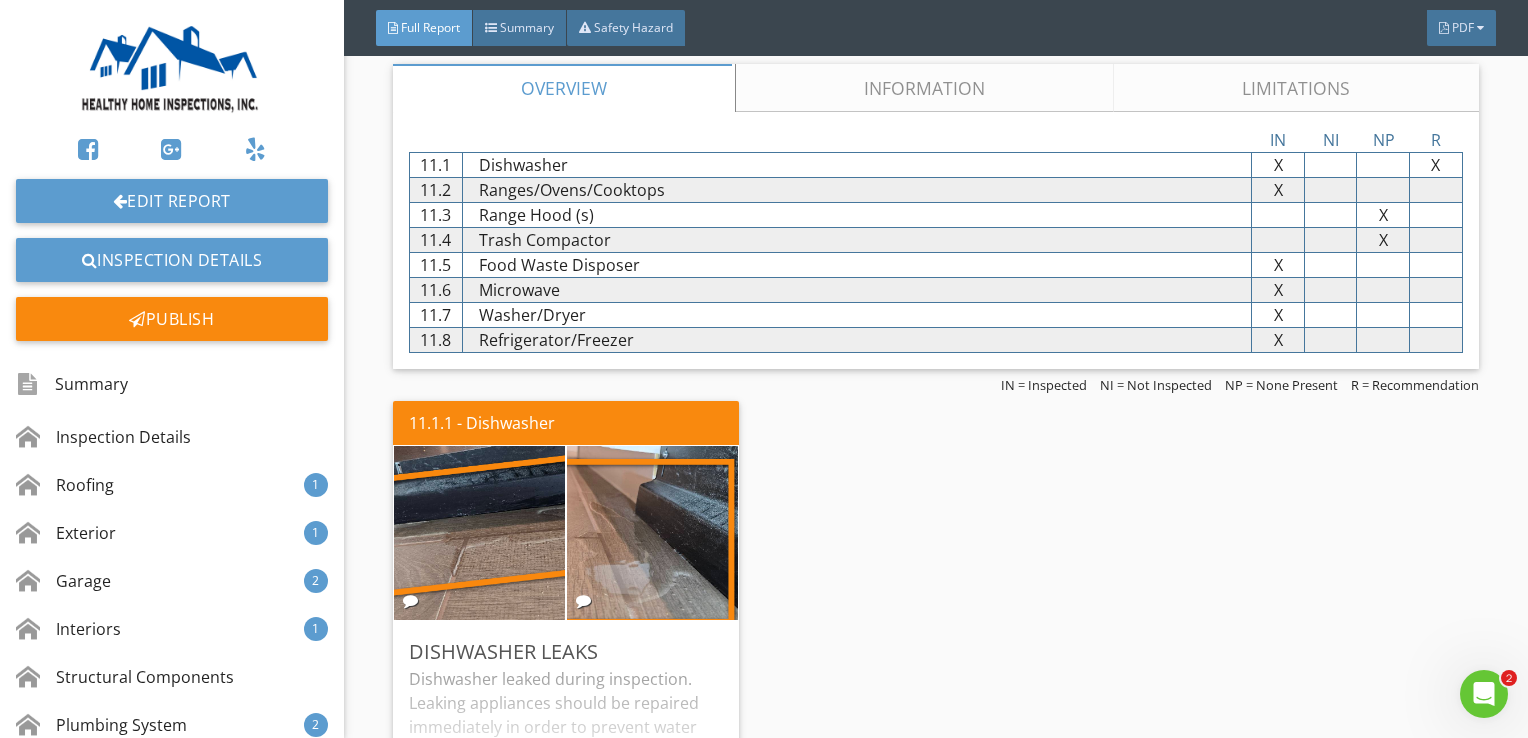 click on "Information" at bounding box center [925, 88] 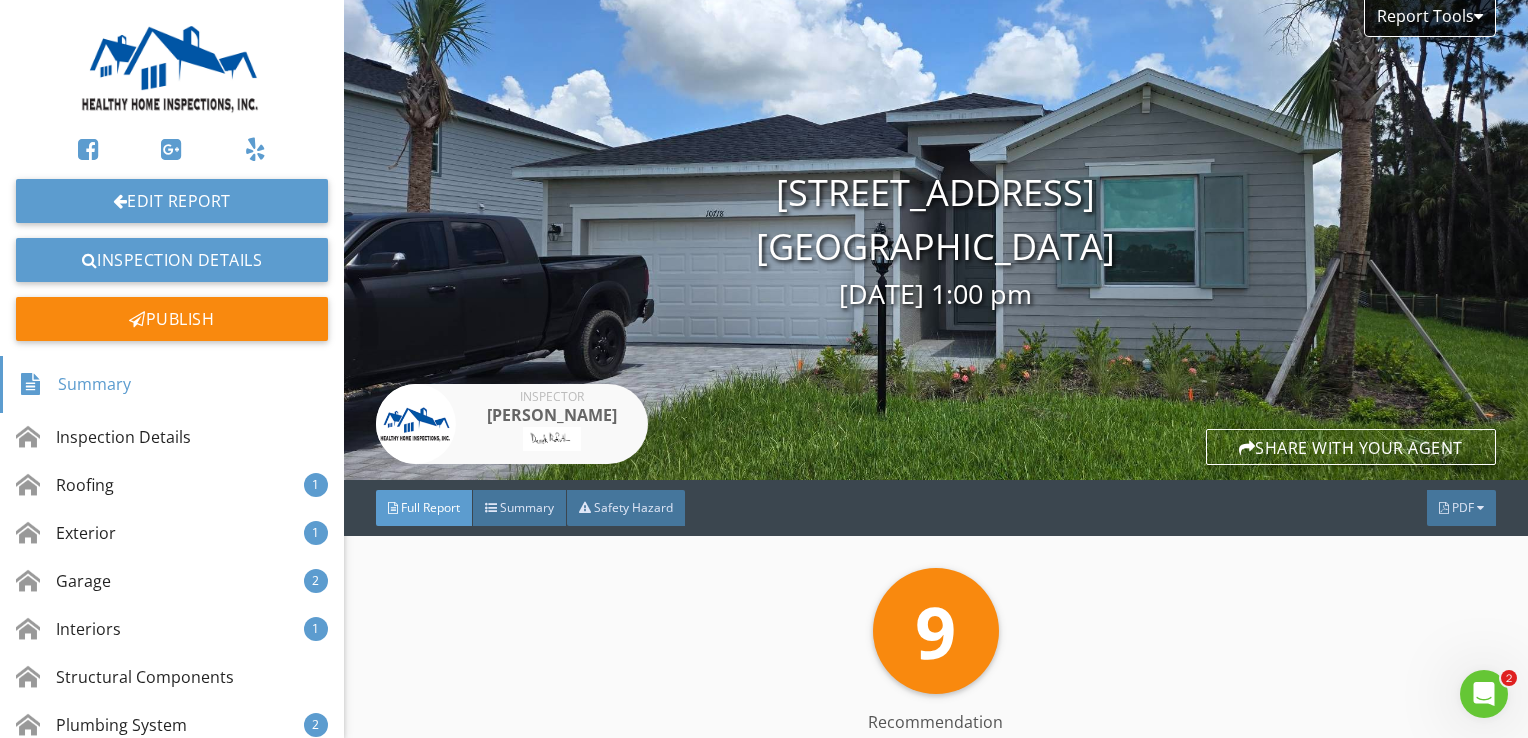 scroll, scrollTop: 0, scrollLeft: 0, axis: both 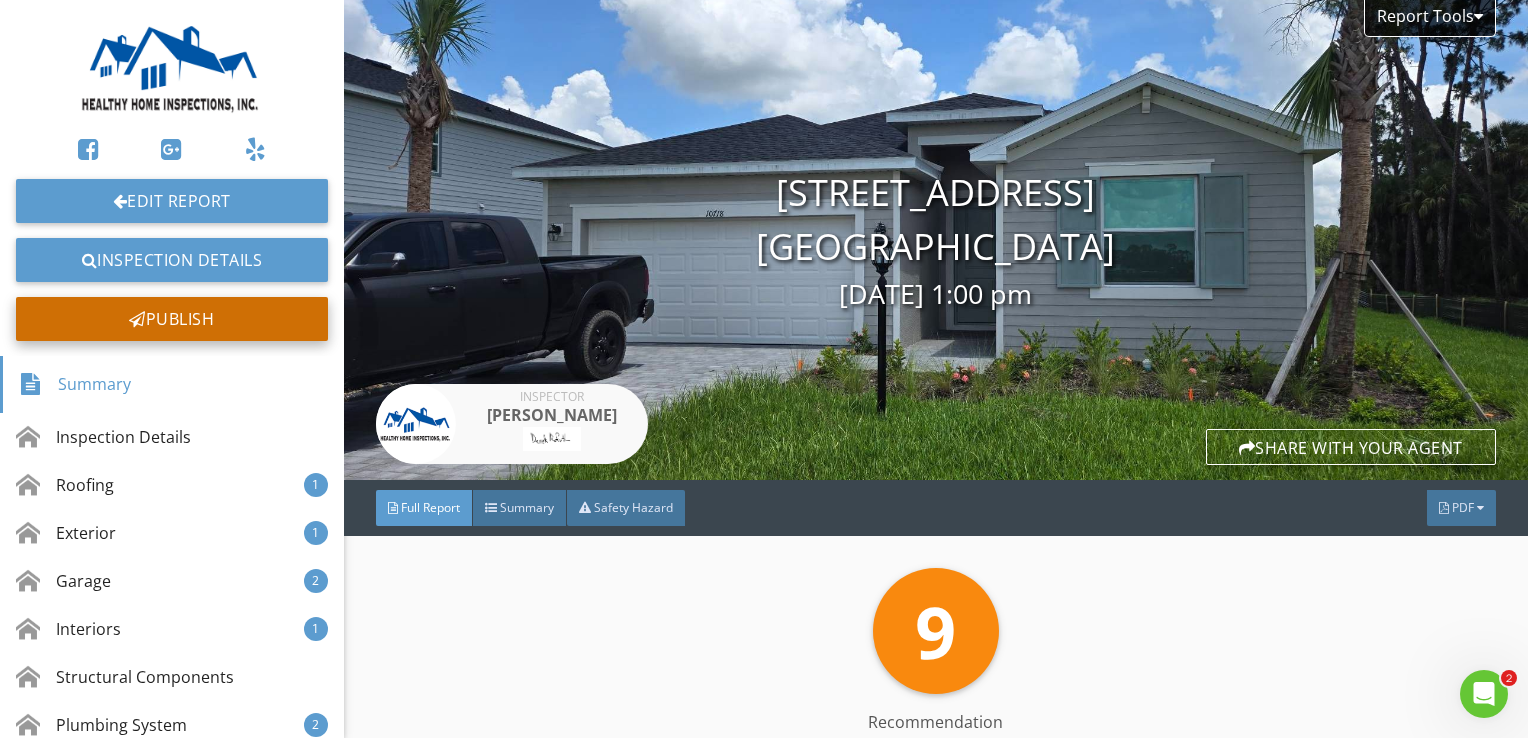click on "Publish" at bounding box center (172, 319) 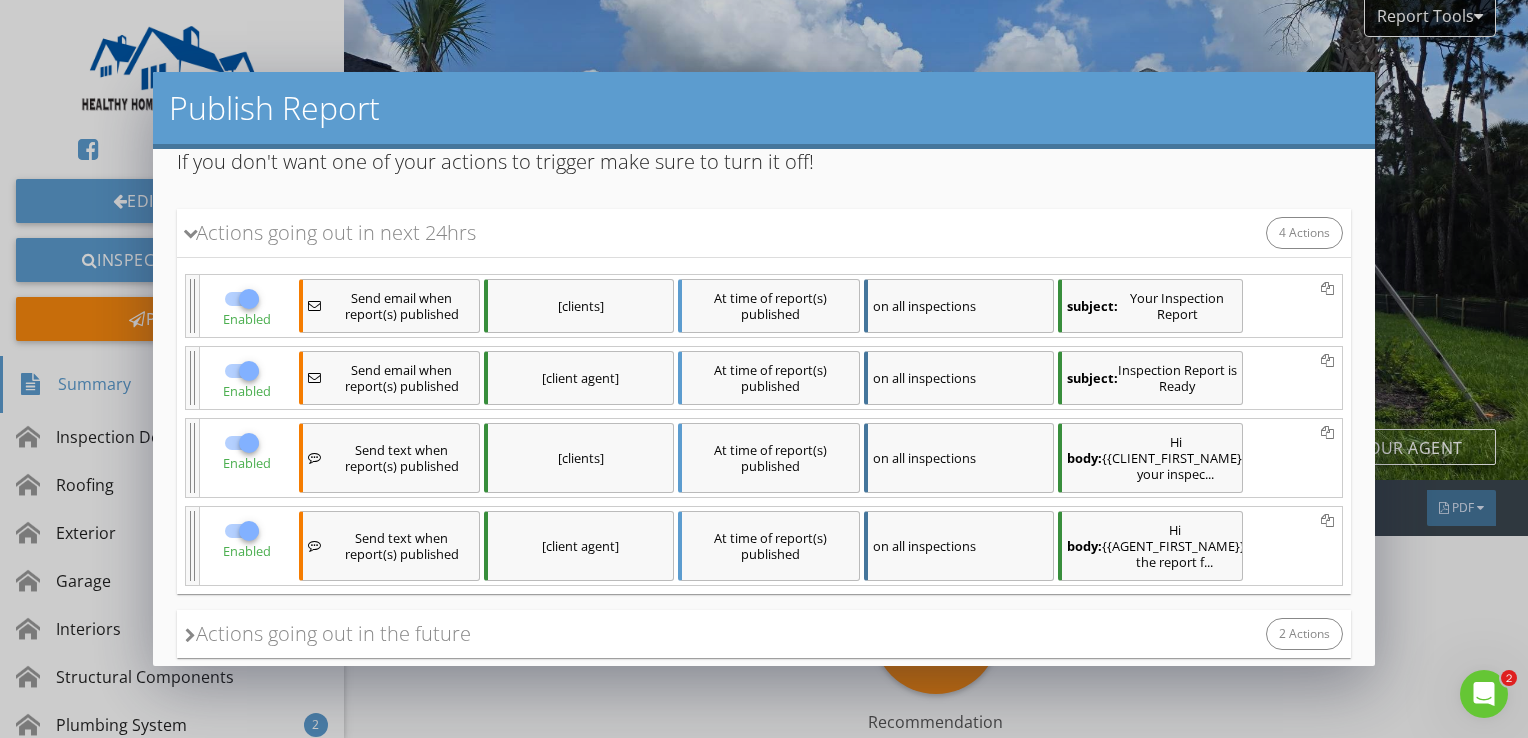 scroll, scrollTop: 169, scrollLeft: 0, axis: vertical 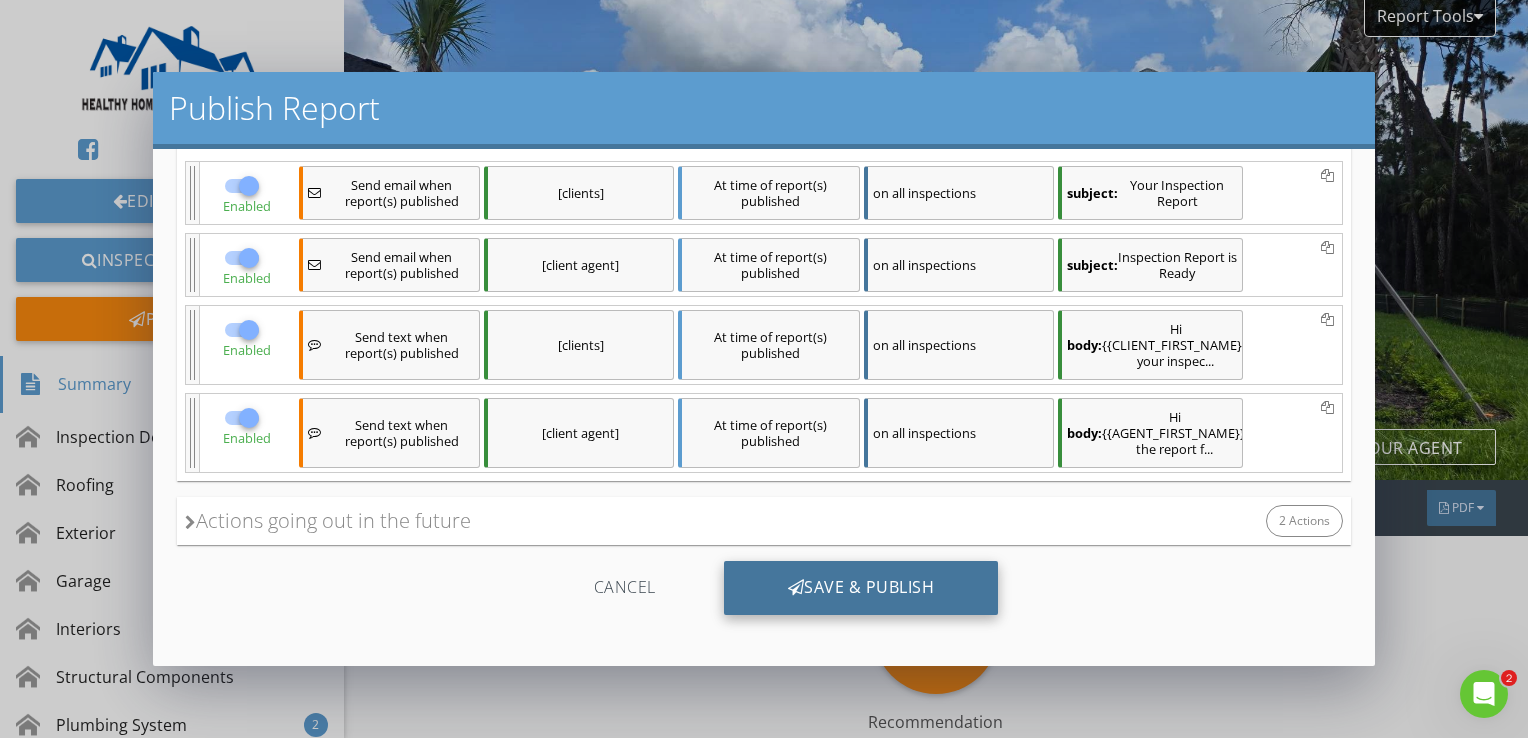 click on "Save & Publish" at bounding box center (861, 588) 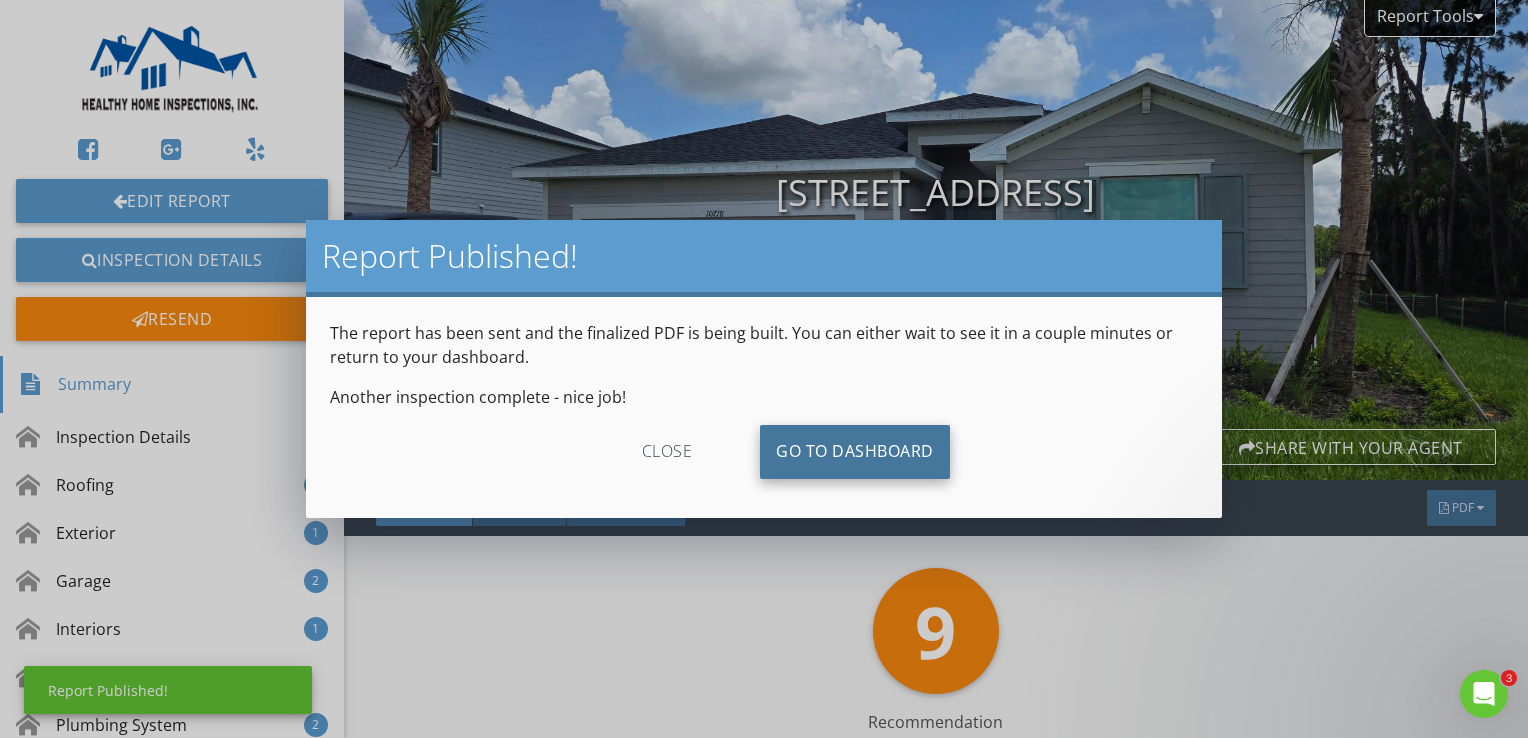 click on "Go To Dashboard" at bounding box center [855, 452] 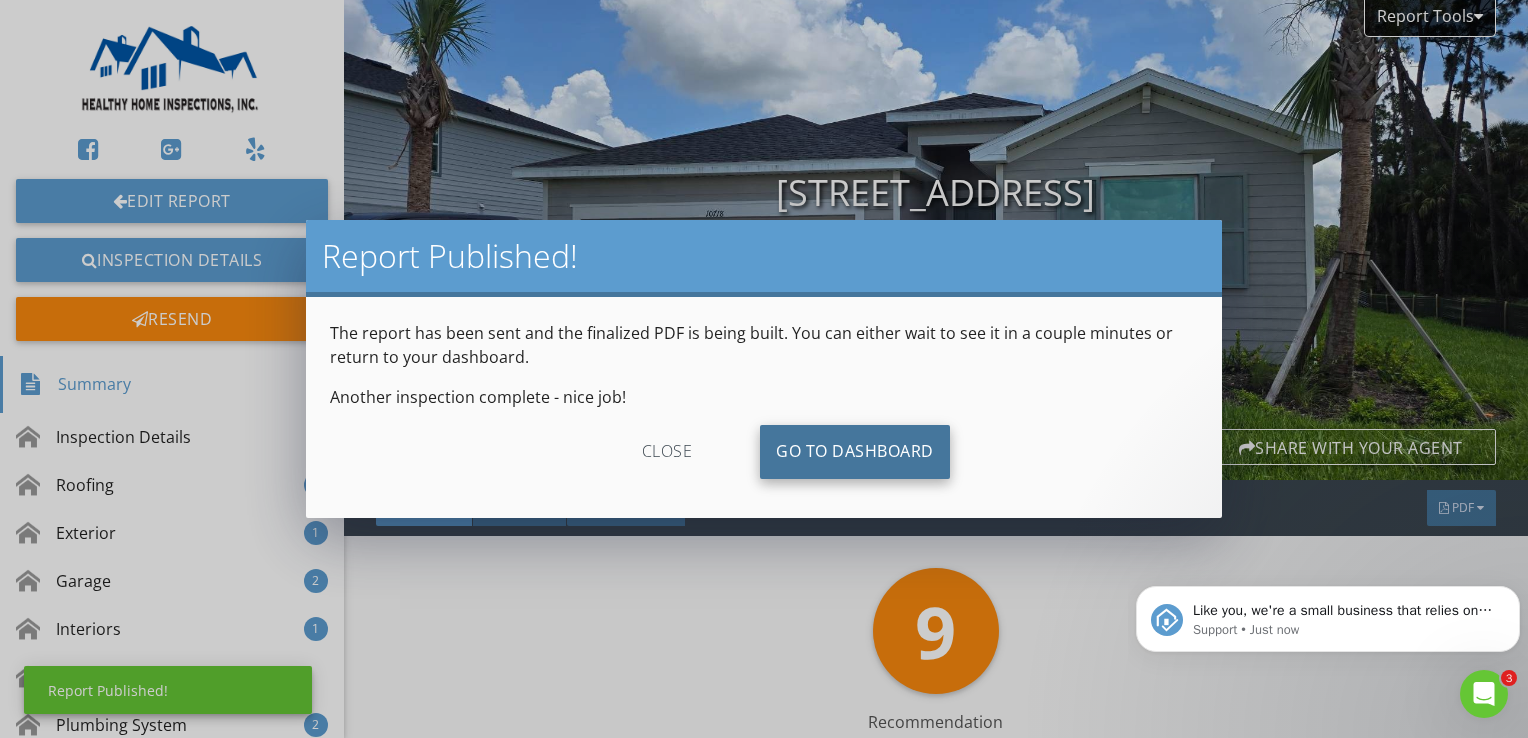 scroll, scrollTop: 0, scrollLeft: 0, axis: both 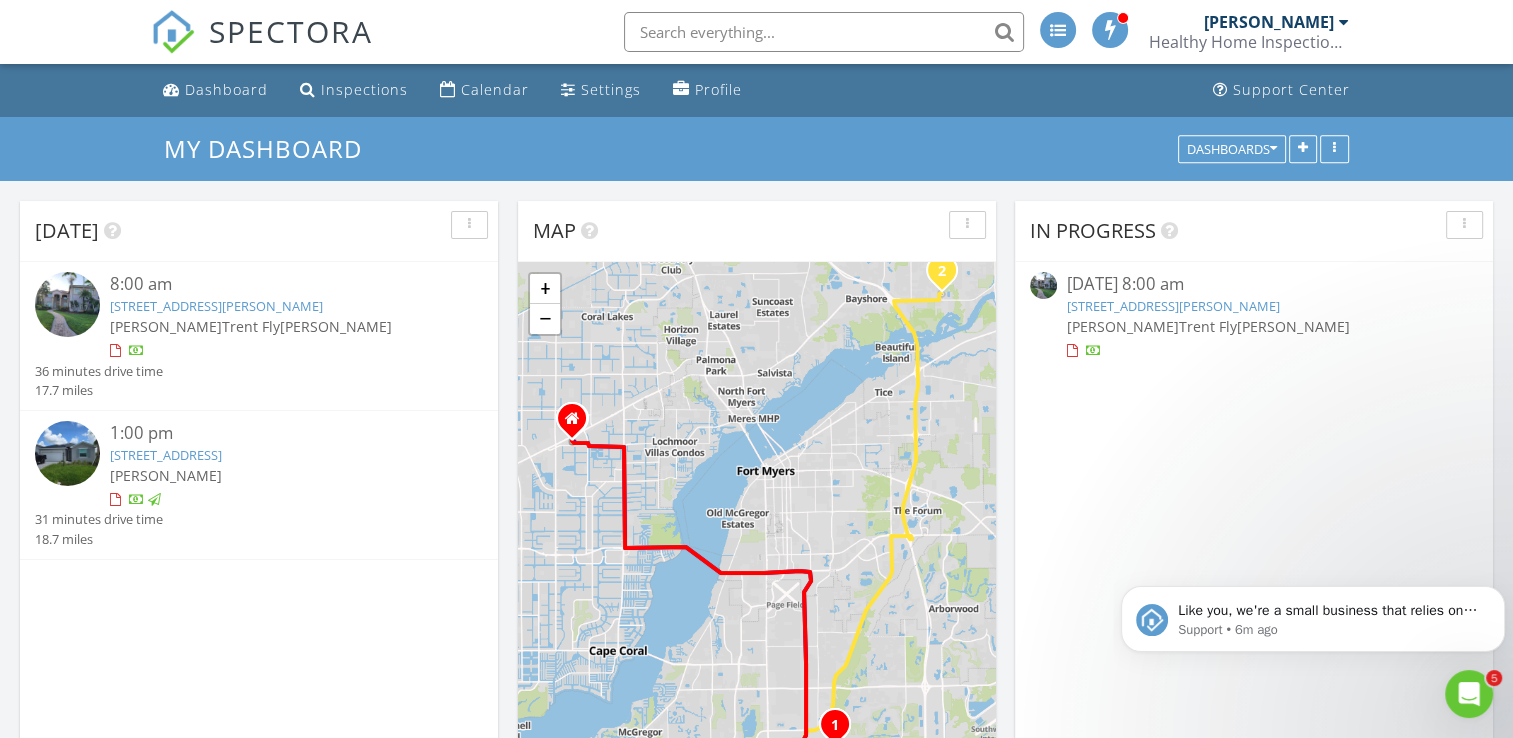 click at bounding box center [1469, 694] 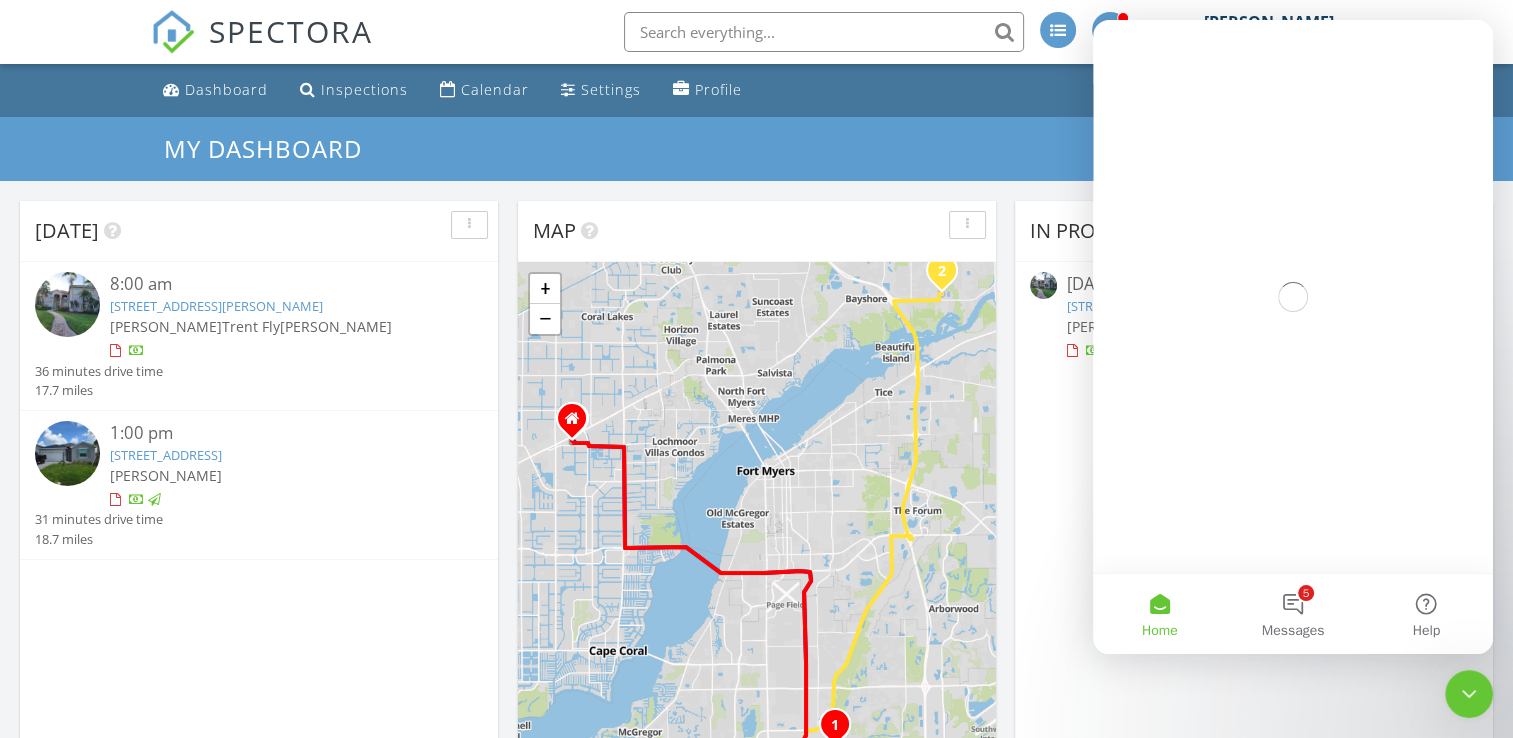 scroll, scrollTop: 0, scrollLeft: 0, axis: both 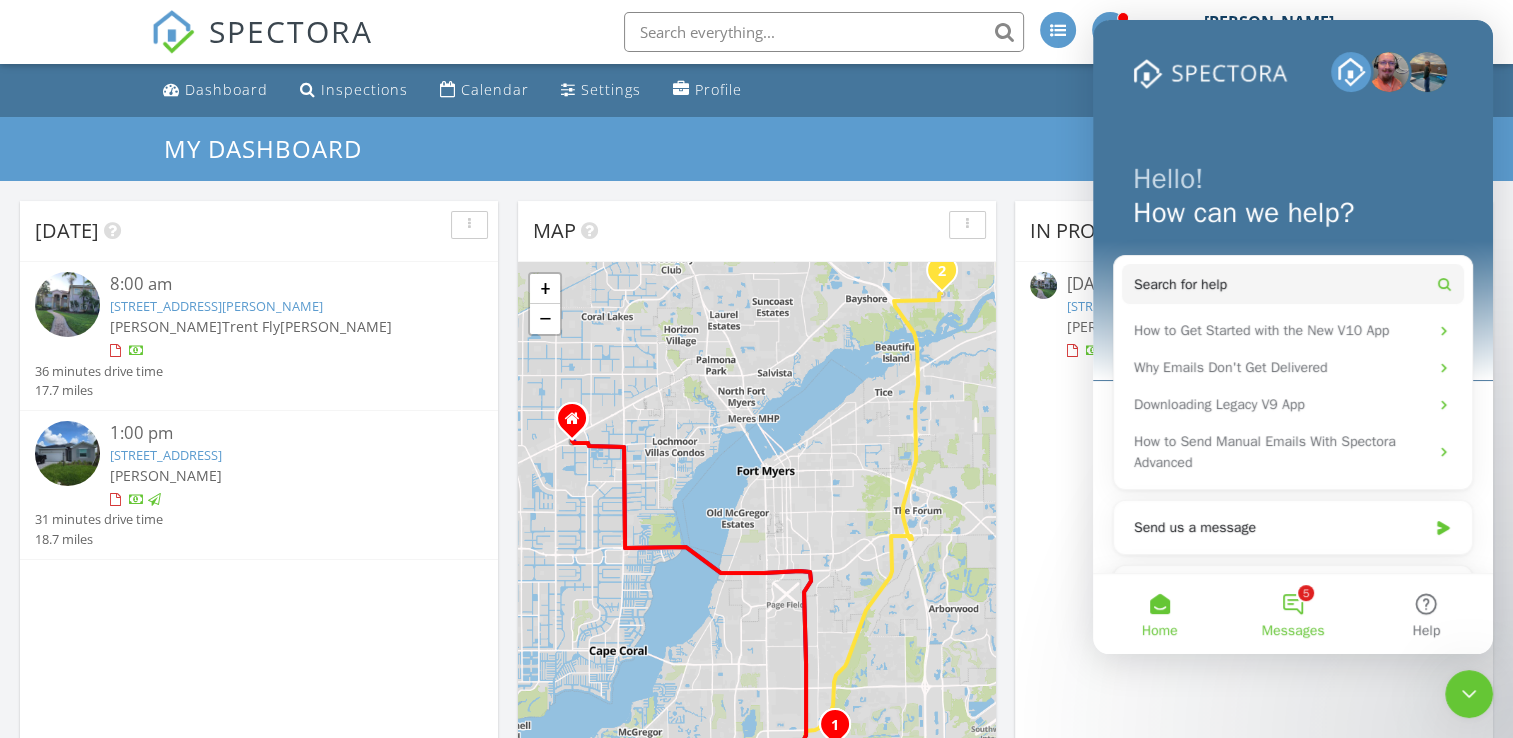 click on "5 Messages" at bounding box center (1292, 614) 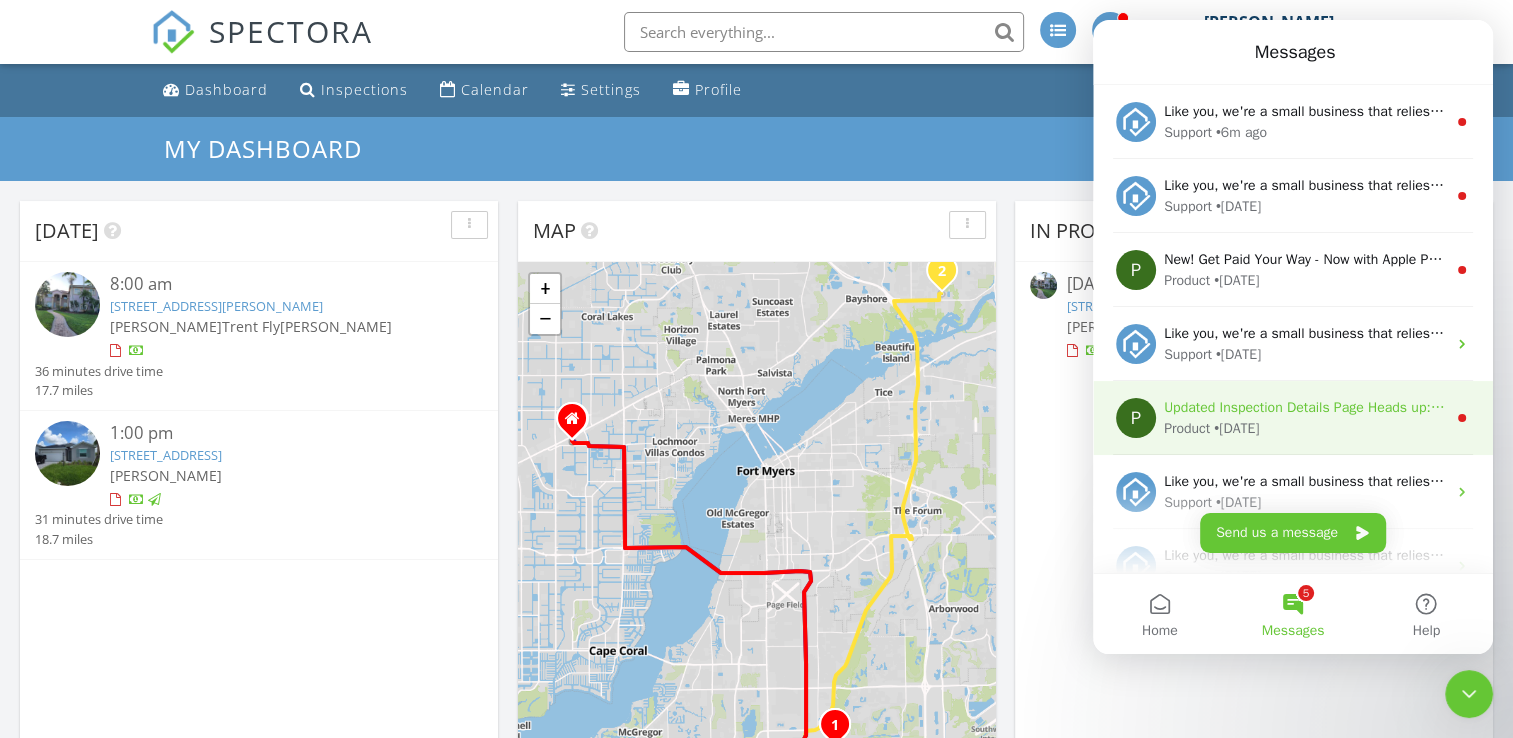 click on "P Updated Inspection Details Page Heads up: we’re making some improvements to this page’s appearance to increase the visual contrast of the text, making it easier to read. While the functionality is the same, we hope the updated look will be a little easier on your eyes. Product •  [DATE]" at bounding box center (1293, 418) 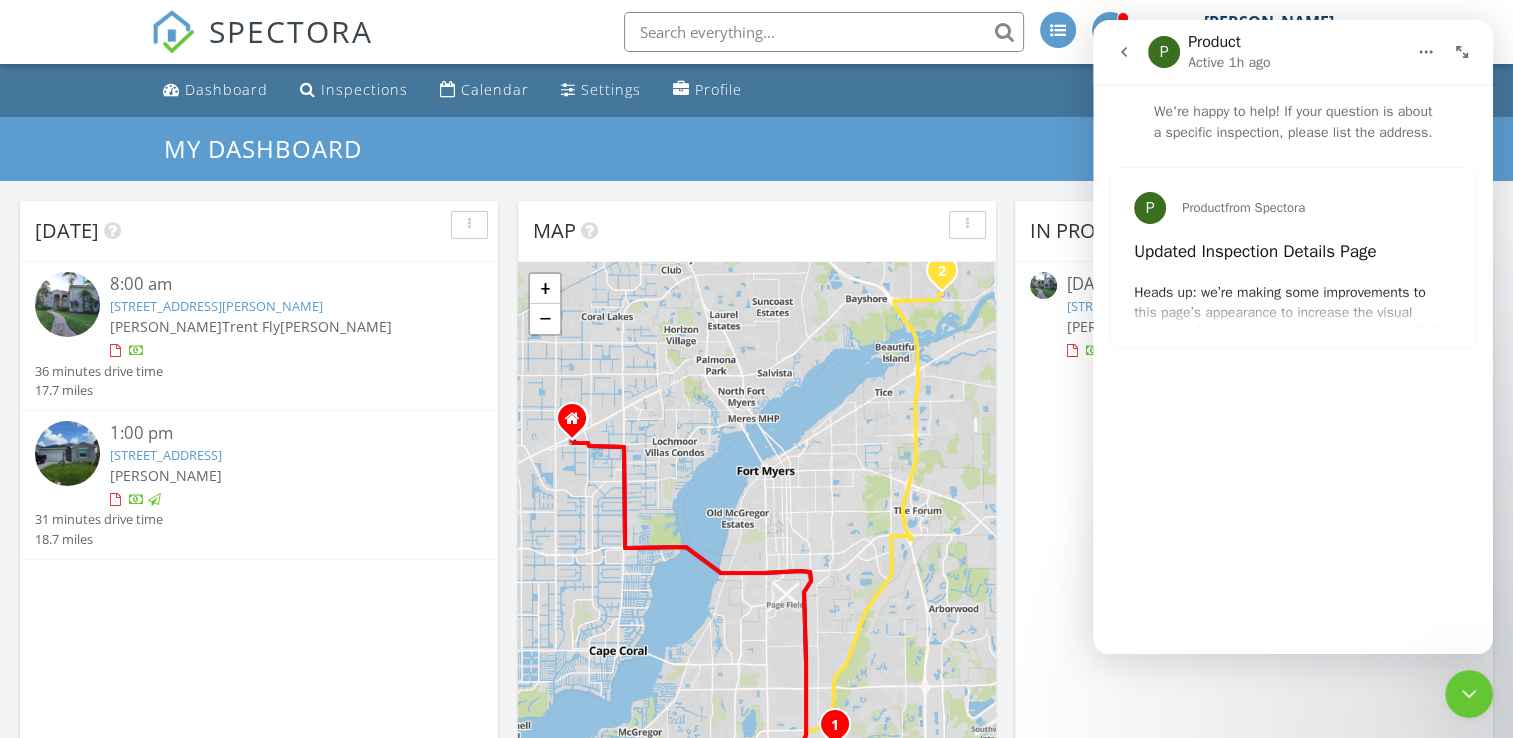 click 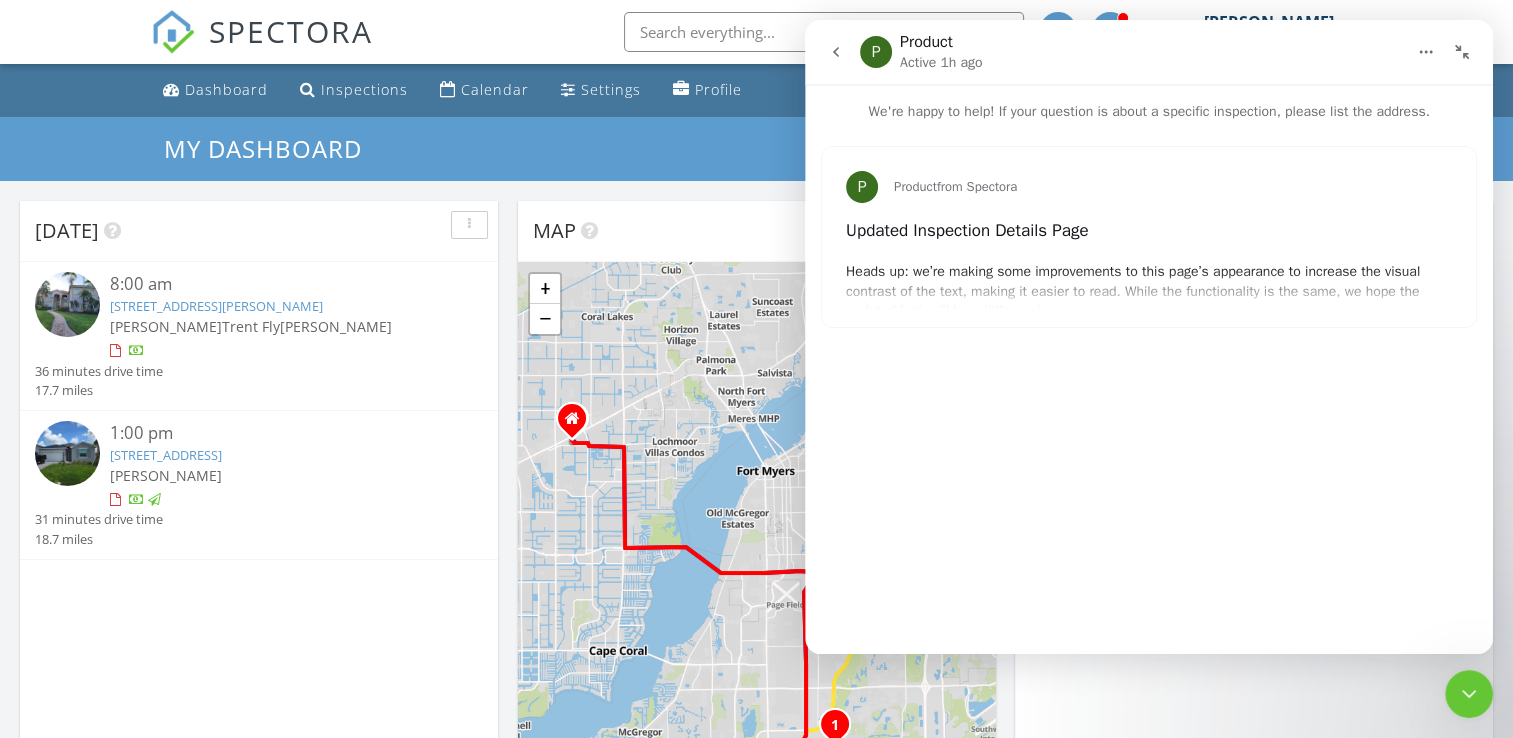 click 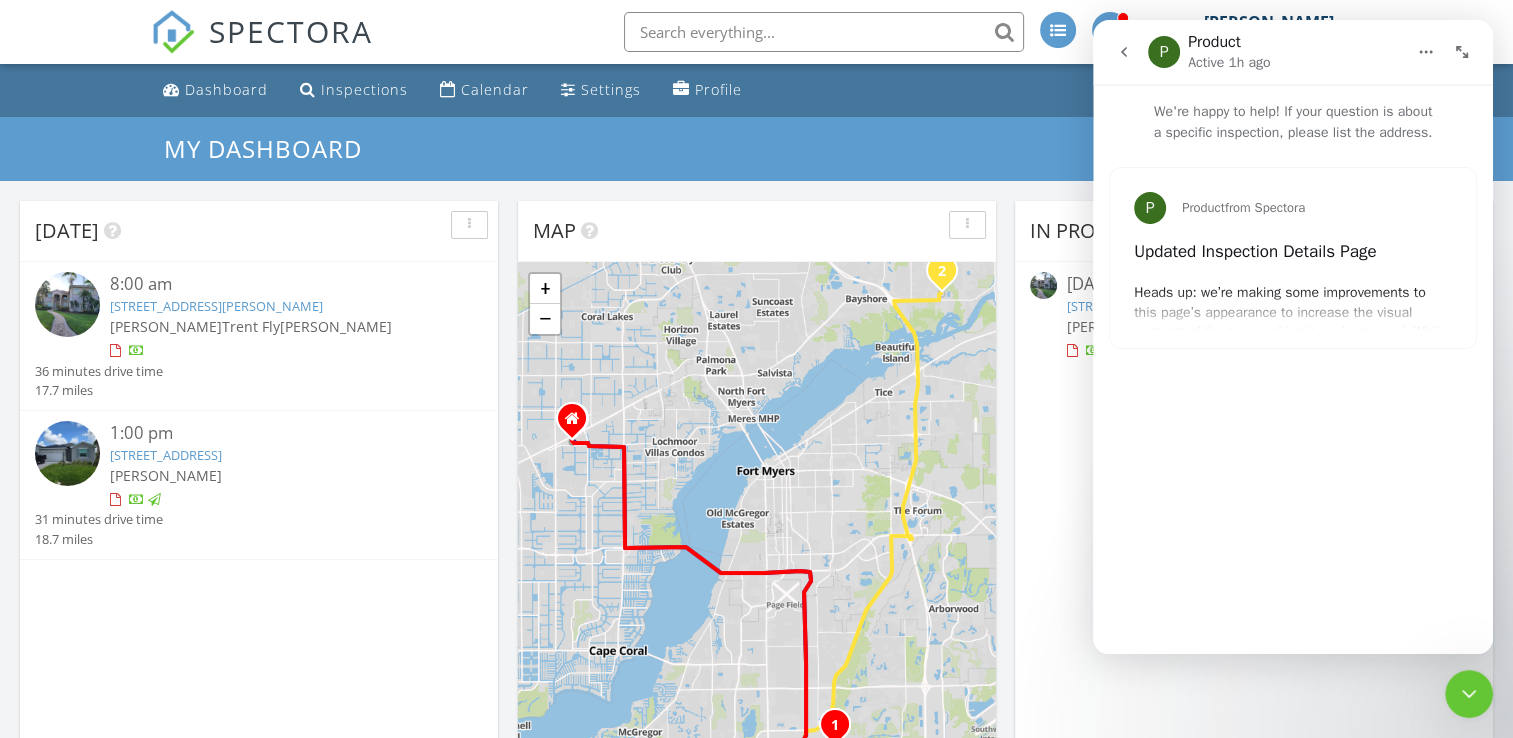 click on "In Progress                   [DATE] 8:00 am   [STREET_ADDRESS][PERSON_NAME]
[PERSON_NAME]
Trent Fly
[PERSON_NAME]" at bounding box center (1254, 491) 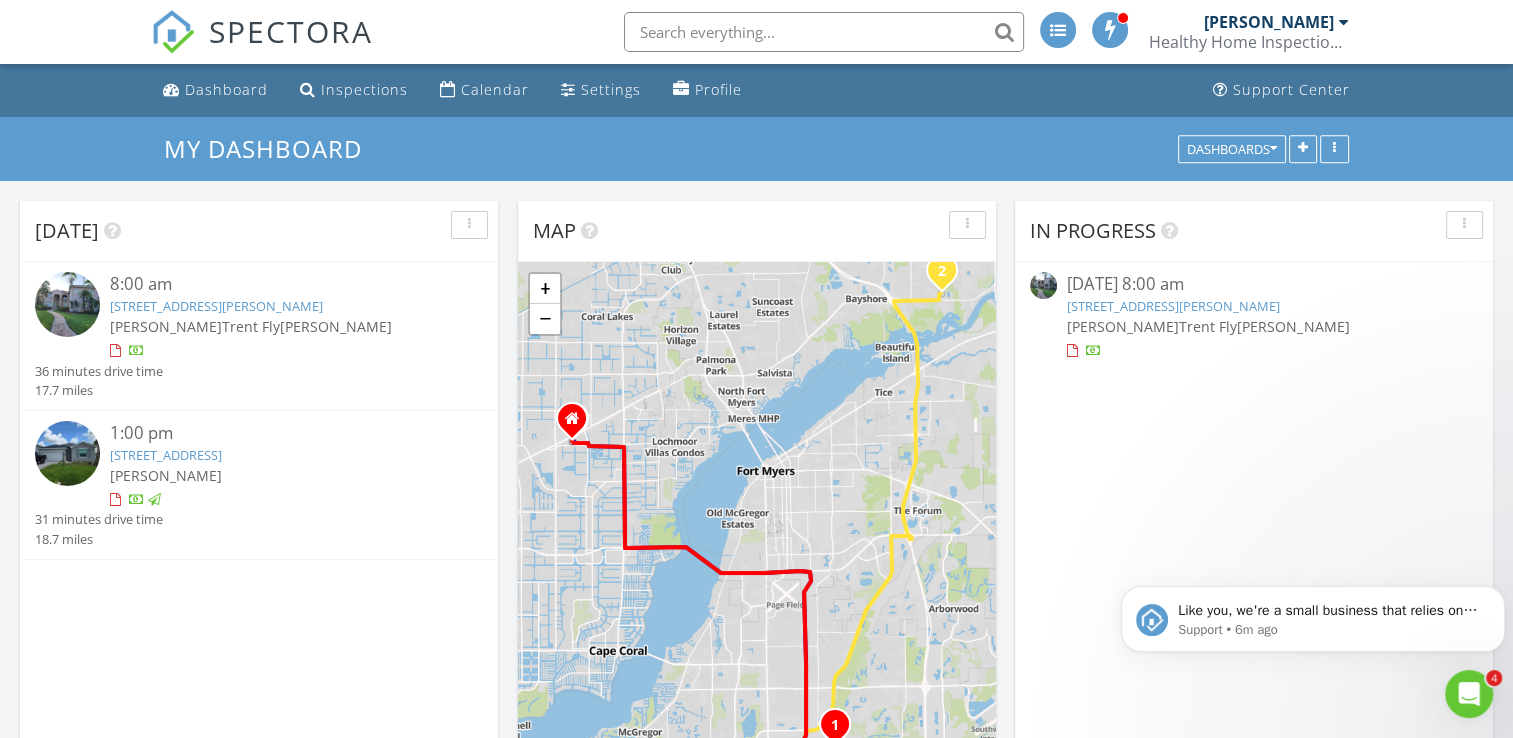 scroll, scrollTop: 0, scrollLeft: 0, axis: both 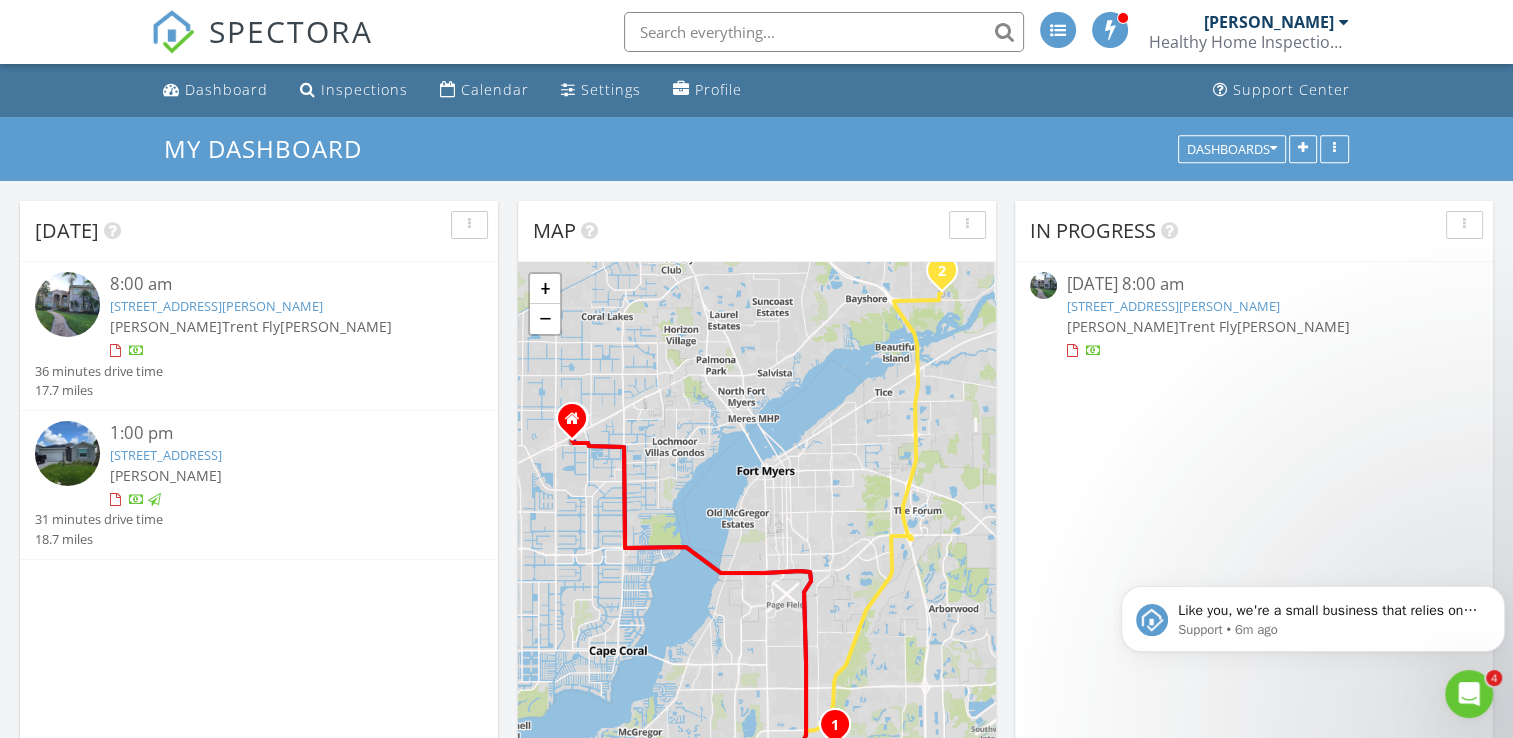 click 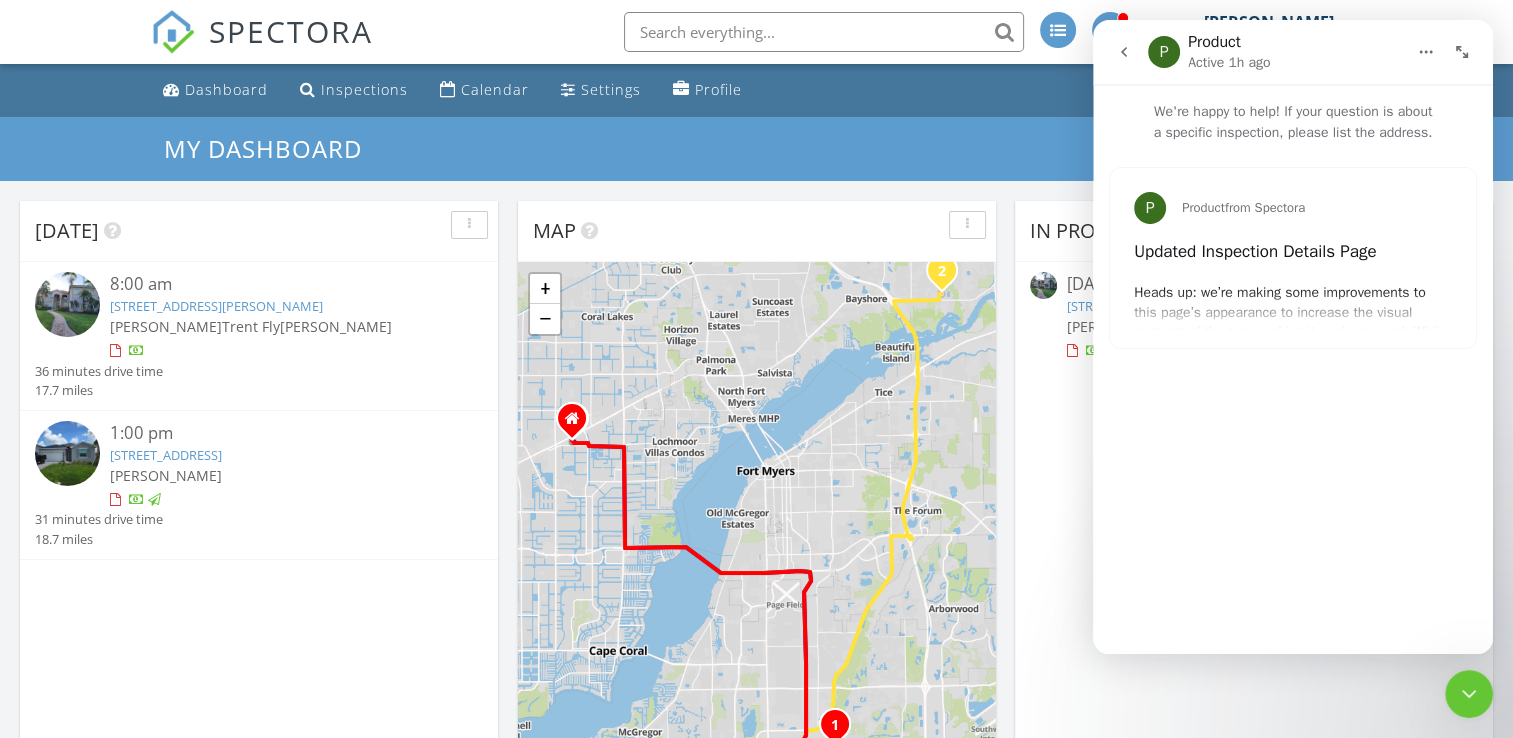 click 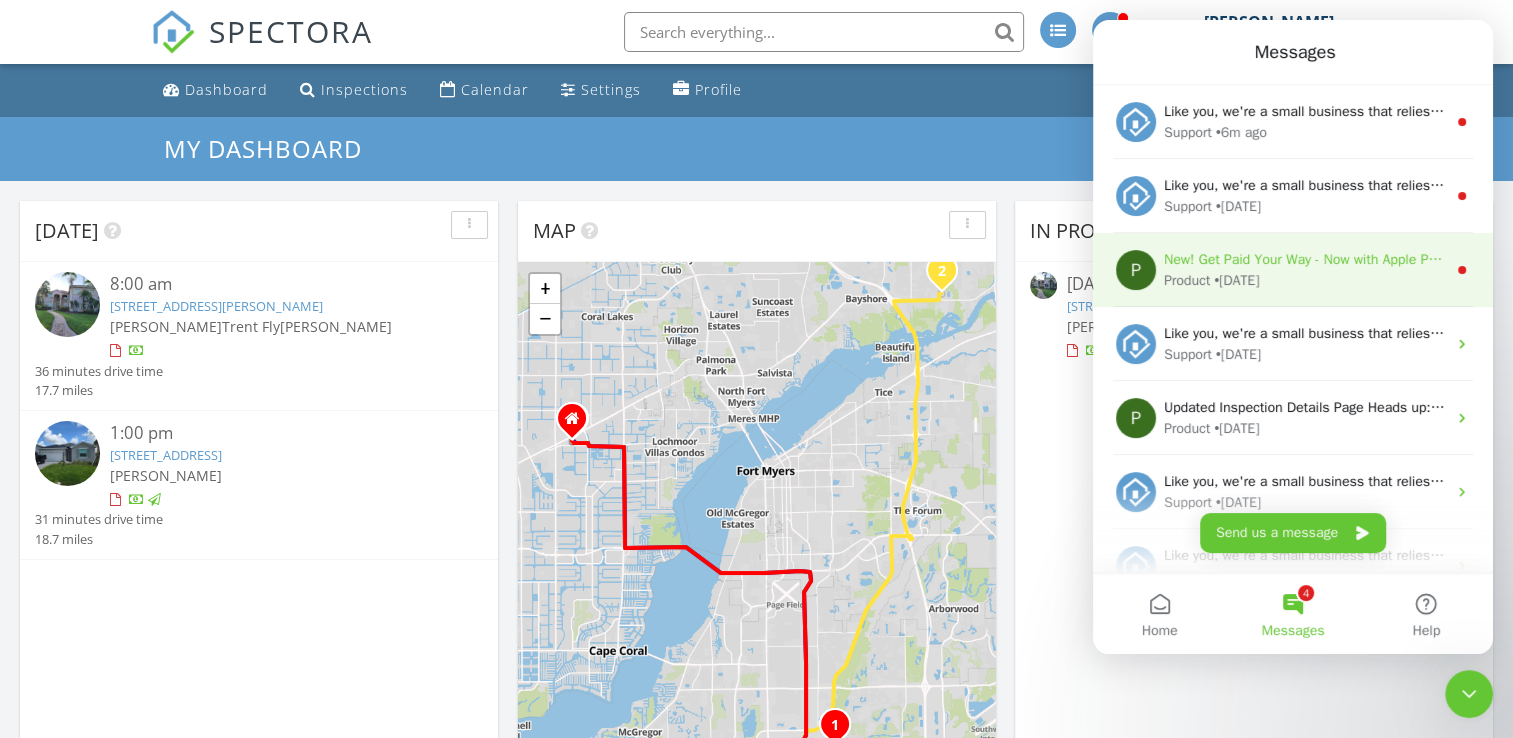 scroll, scrollTop: 0, scrollLeft: 0, axis: both 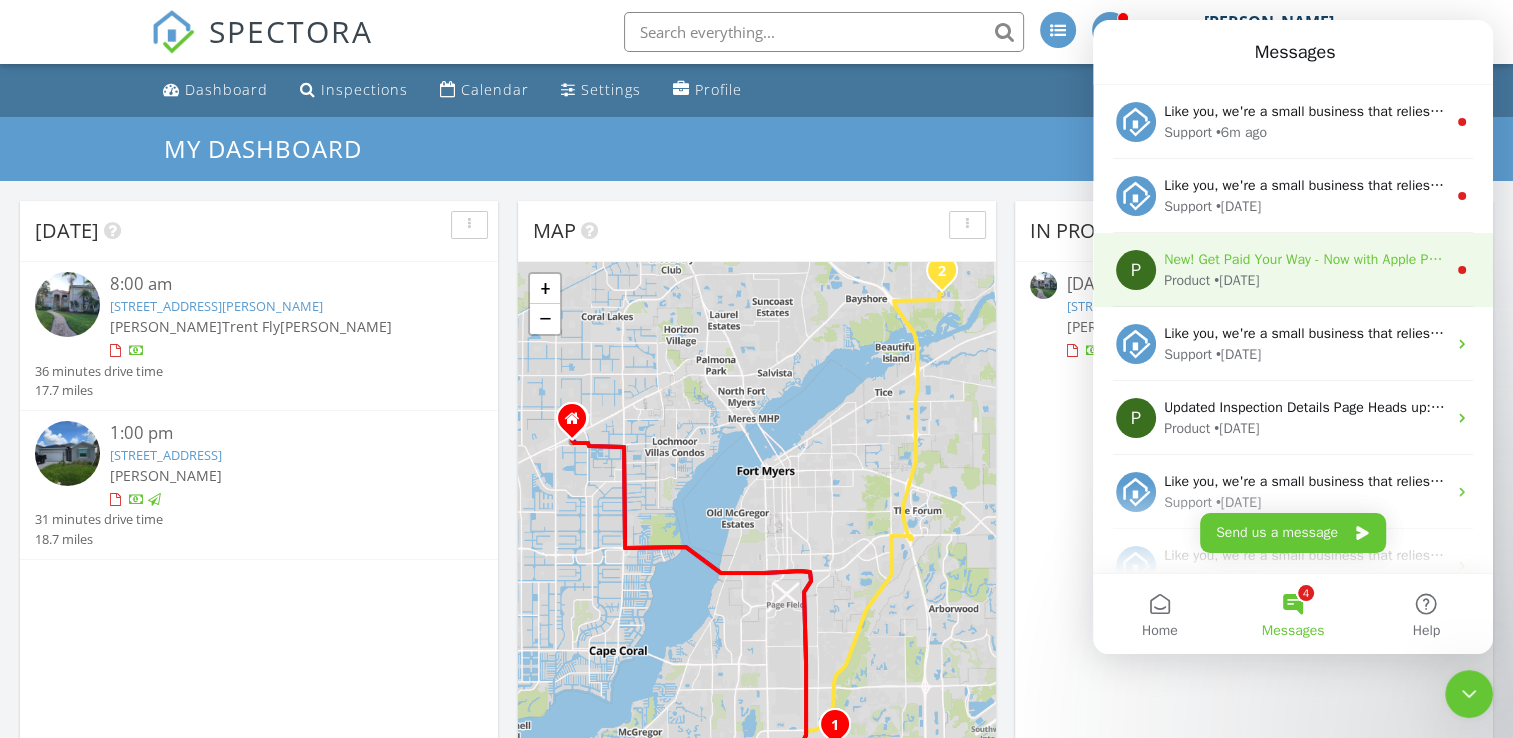 click on "New! Get Paid Your Way - Now with Apple Pay & Flexible Payment Timing We’ve recently made two updates to make payments smoother for you and your clients: 💳 Apple Pay is now available on the Client Portal for faster, easier payments from clients. ⏲️ Control when clients pay: You can now choose to collect payment after the report is published. If enabled, payment will be required before the report can be accessed; no more workarounds, and you can reduce refund fees by having clients pay the final bill. This allows you to get paid when you want to get paid! You’ll see this new company-level setting in your Client Portal Settings. Or update your settings here." at bounding box center [3207, 259] 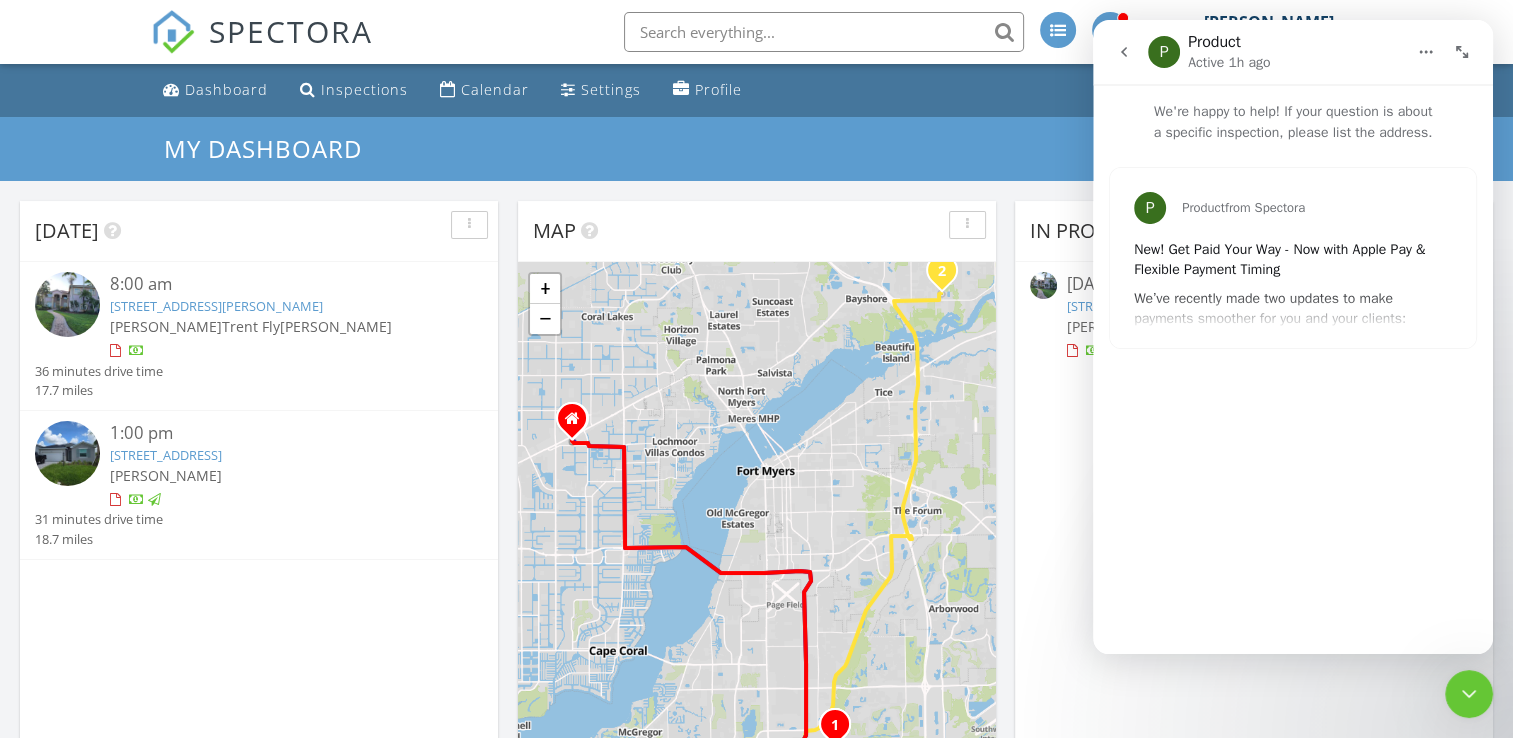 click 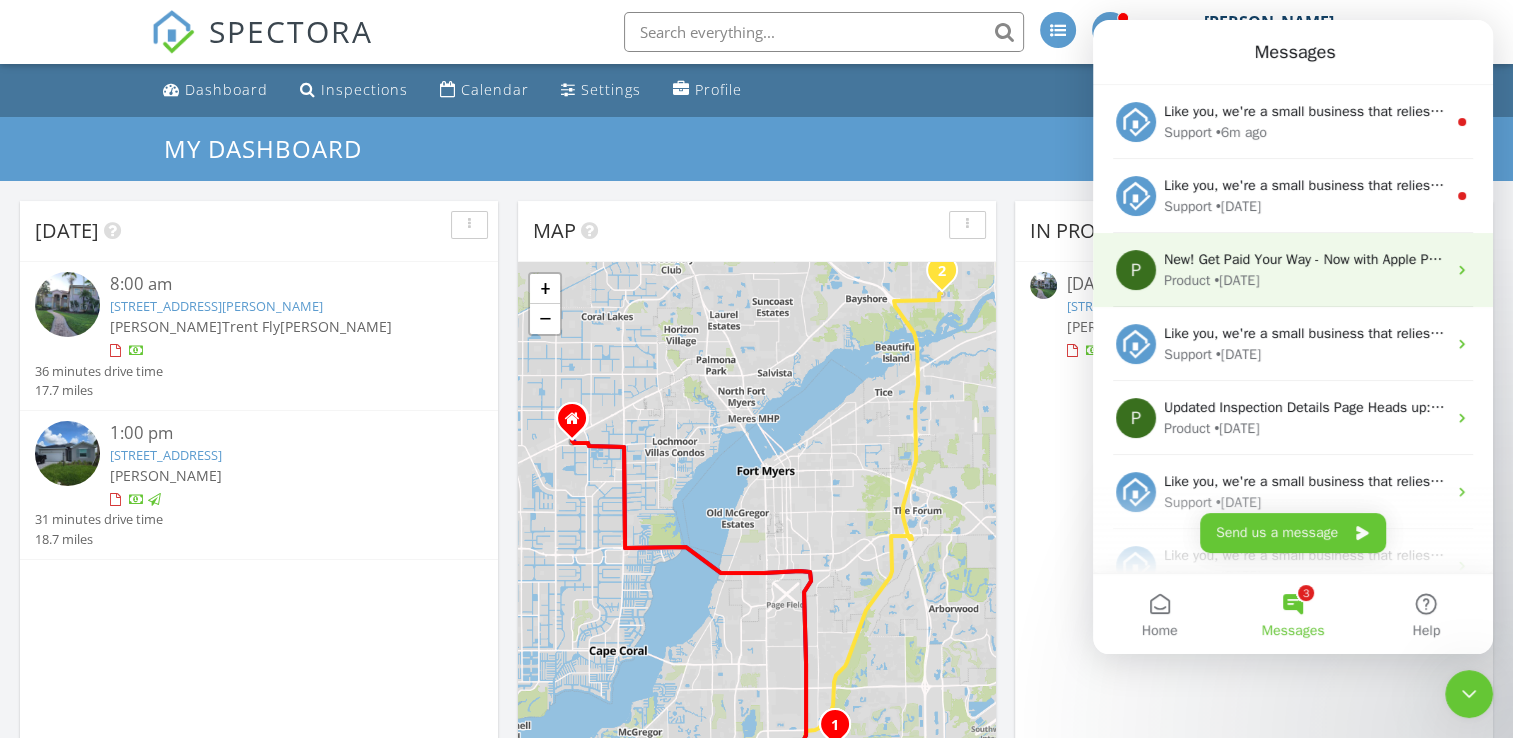 scroll, scrollTop: 59, scrollLeft: 0, axis: vertical 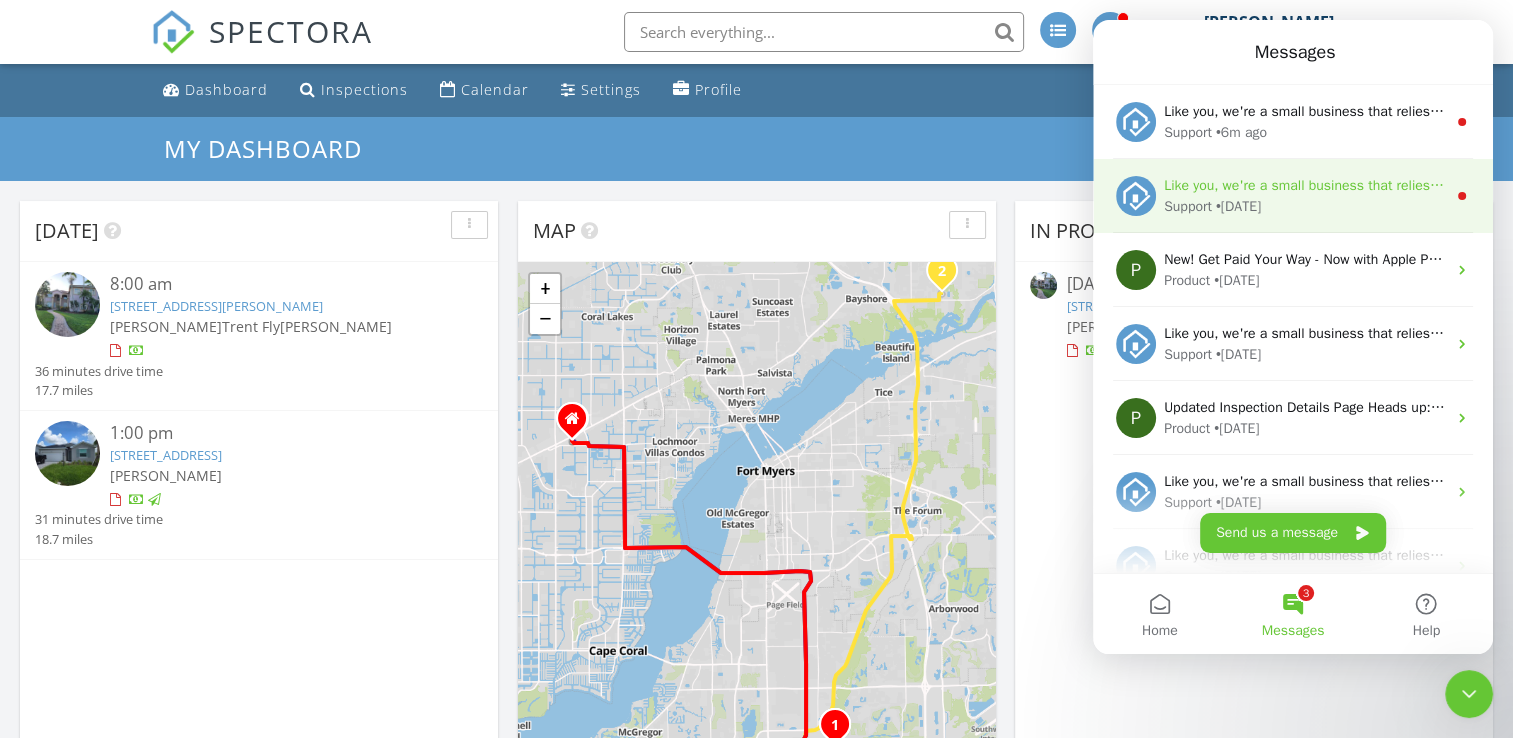 click on "•  [DATE]" at bounding box center [1238, 206] 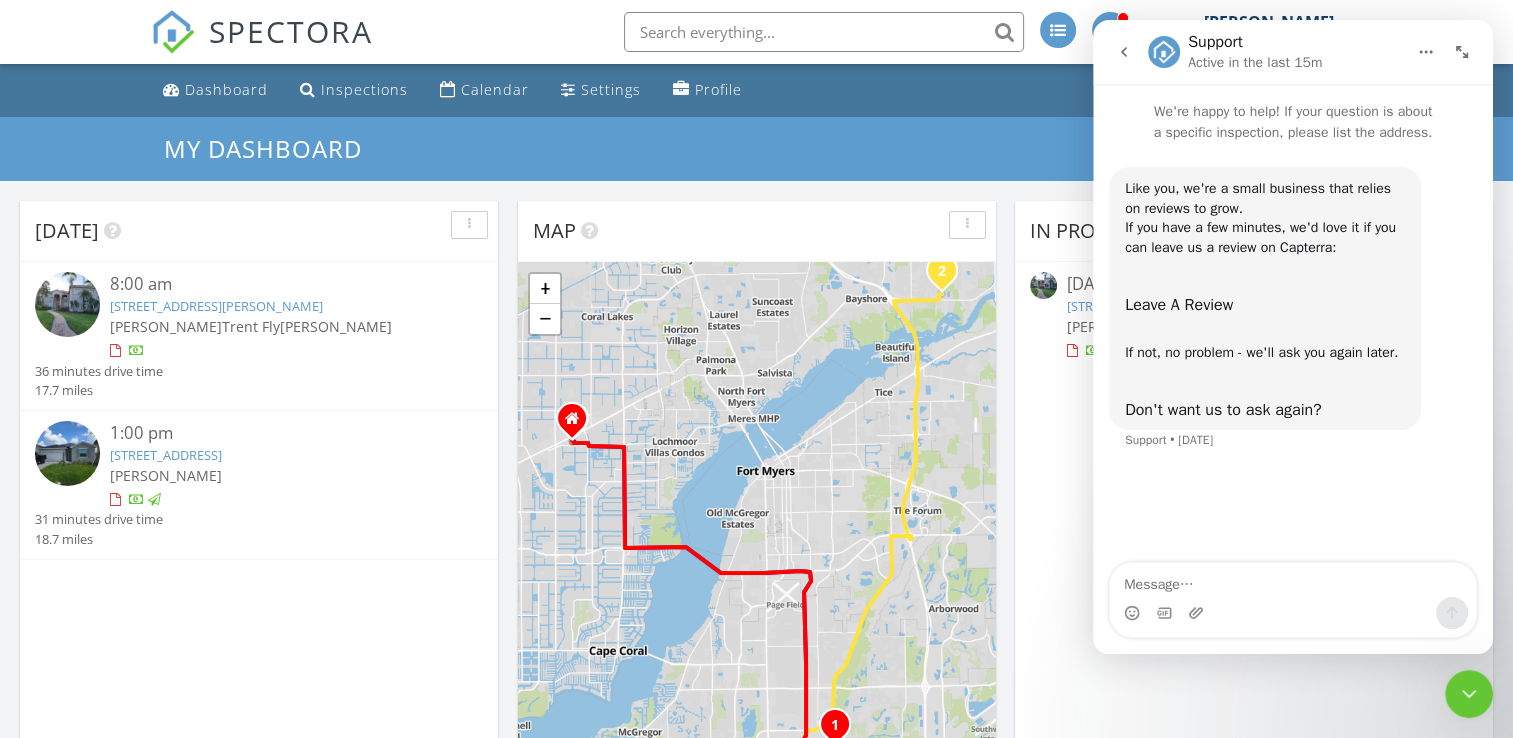 click at bounding box center (1124, 52) 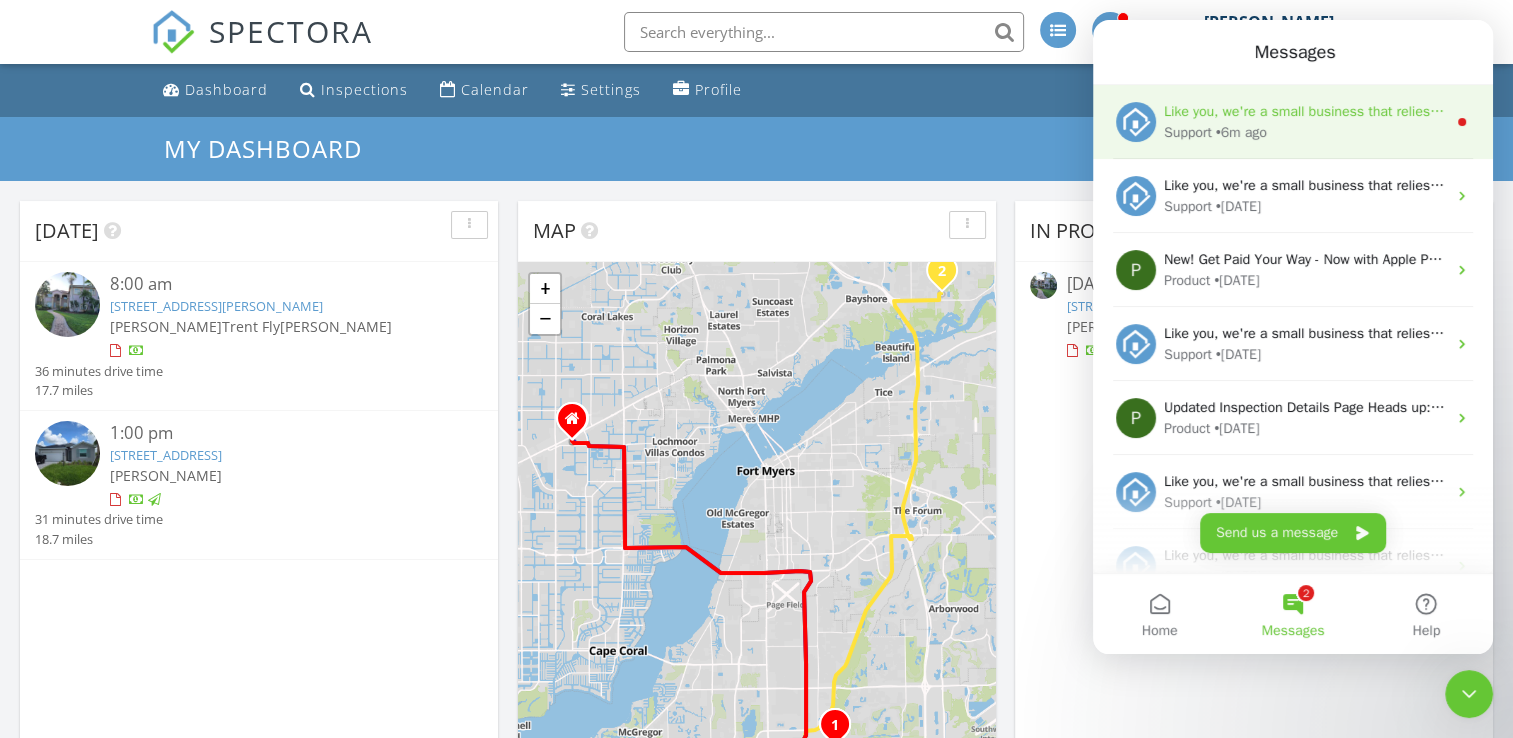 scroll, scrollTop: 0, scrollLeft: 0, axis: both 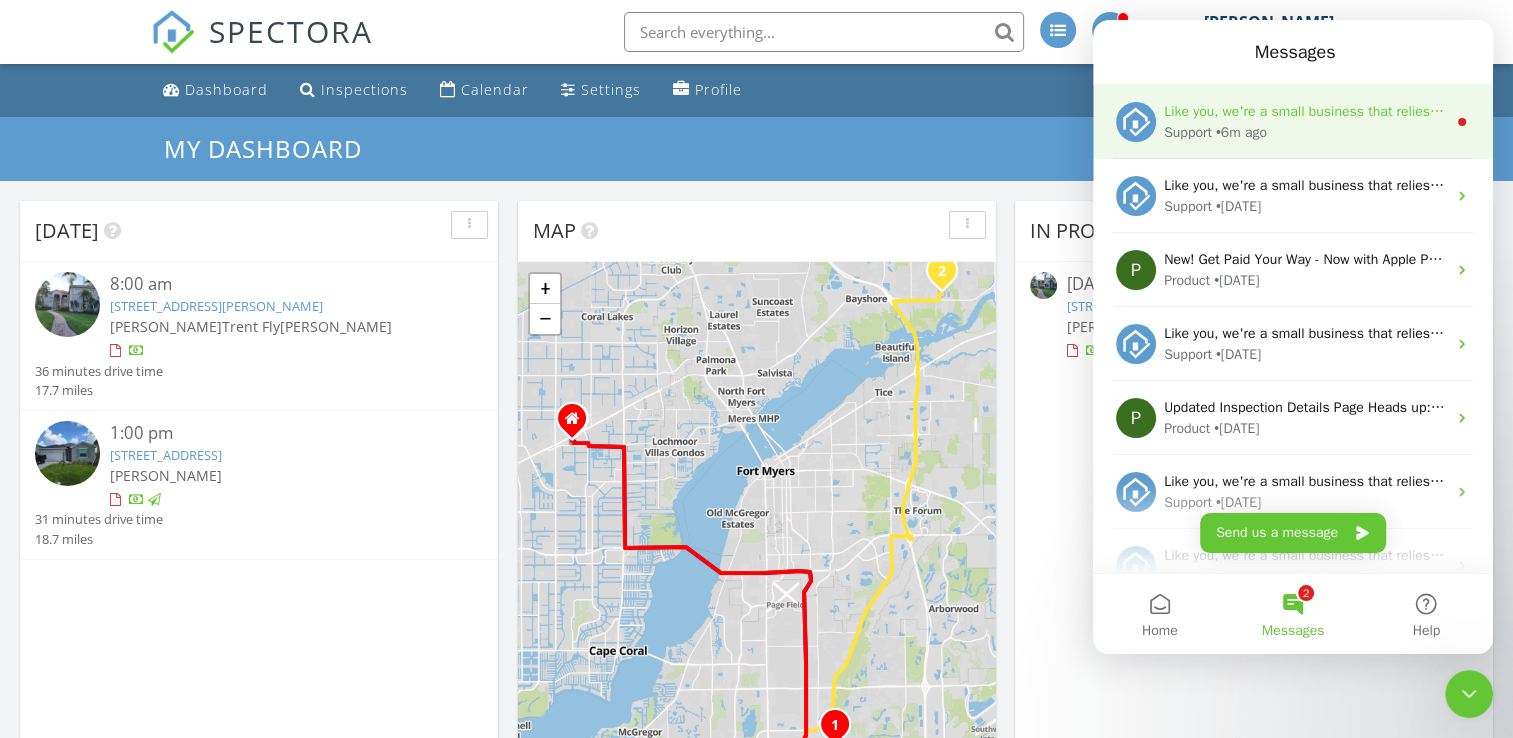 click on "Like you, we're a small business that relies on reviews to grow.  If you have a few minutes, we'd love it if you can leave us a review on Capterra:      If not, no problem - we'll ask you again later." at bounding box center [1742, 111] 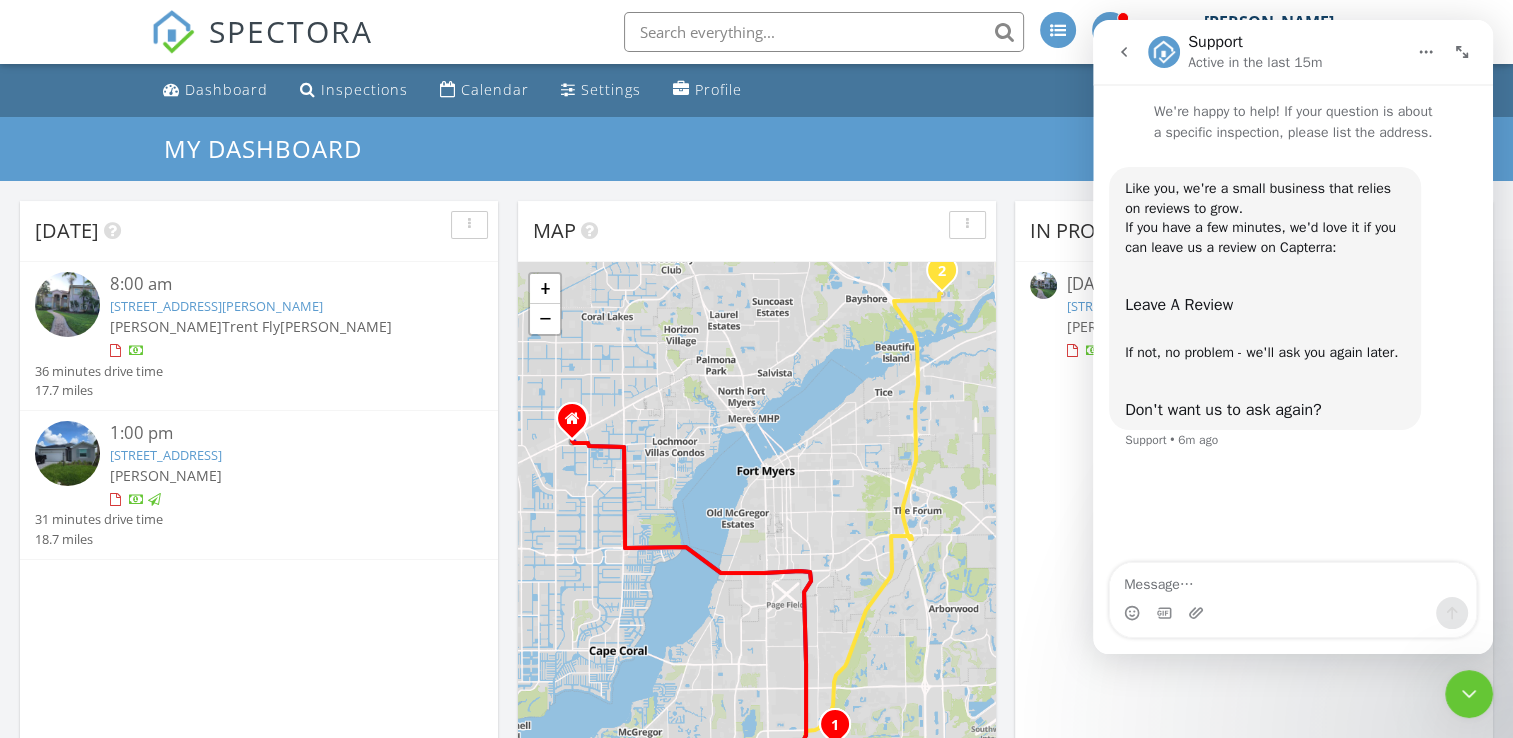 click 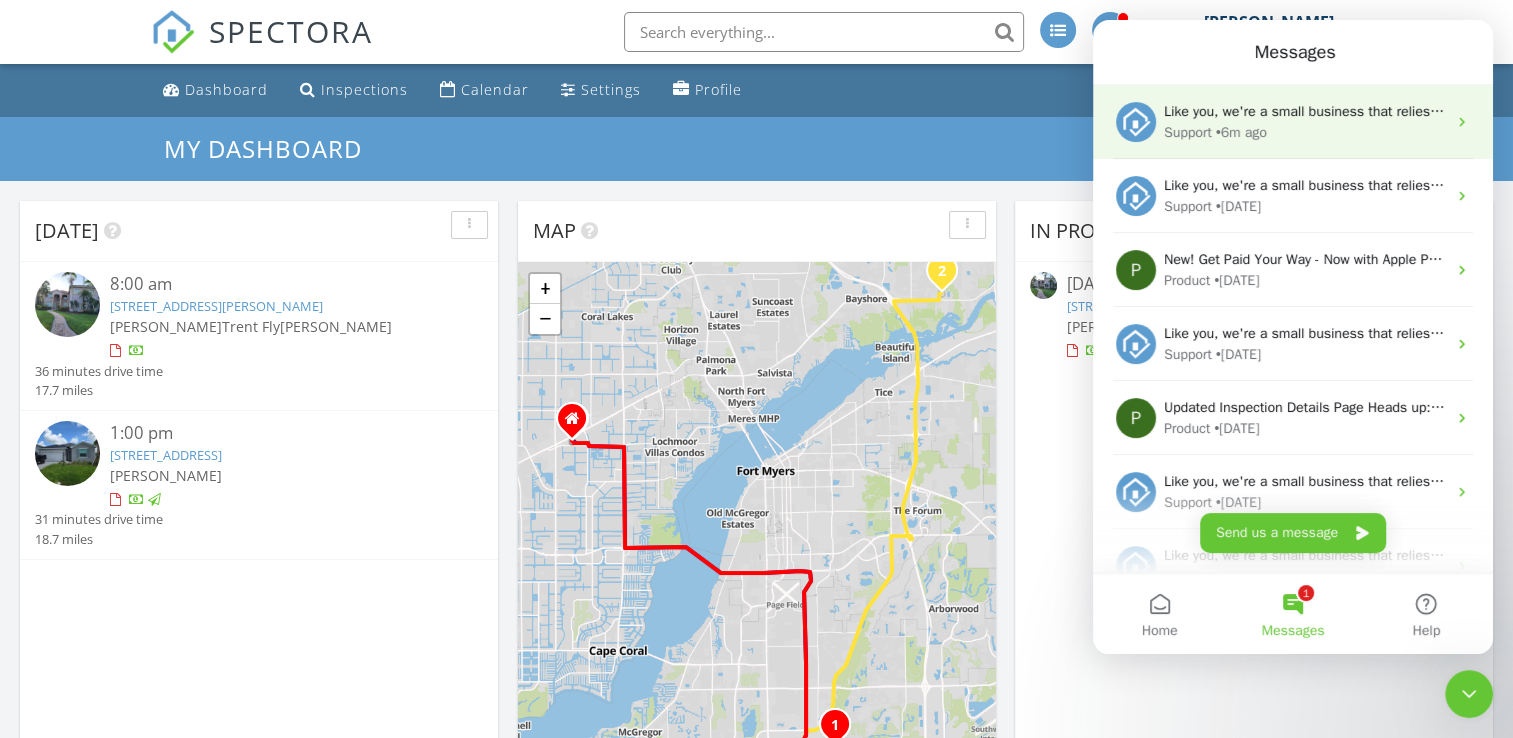scroll, scrollTop: 0, scrollLeft: 0, axis: both 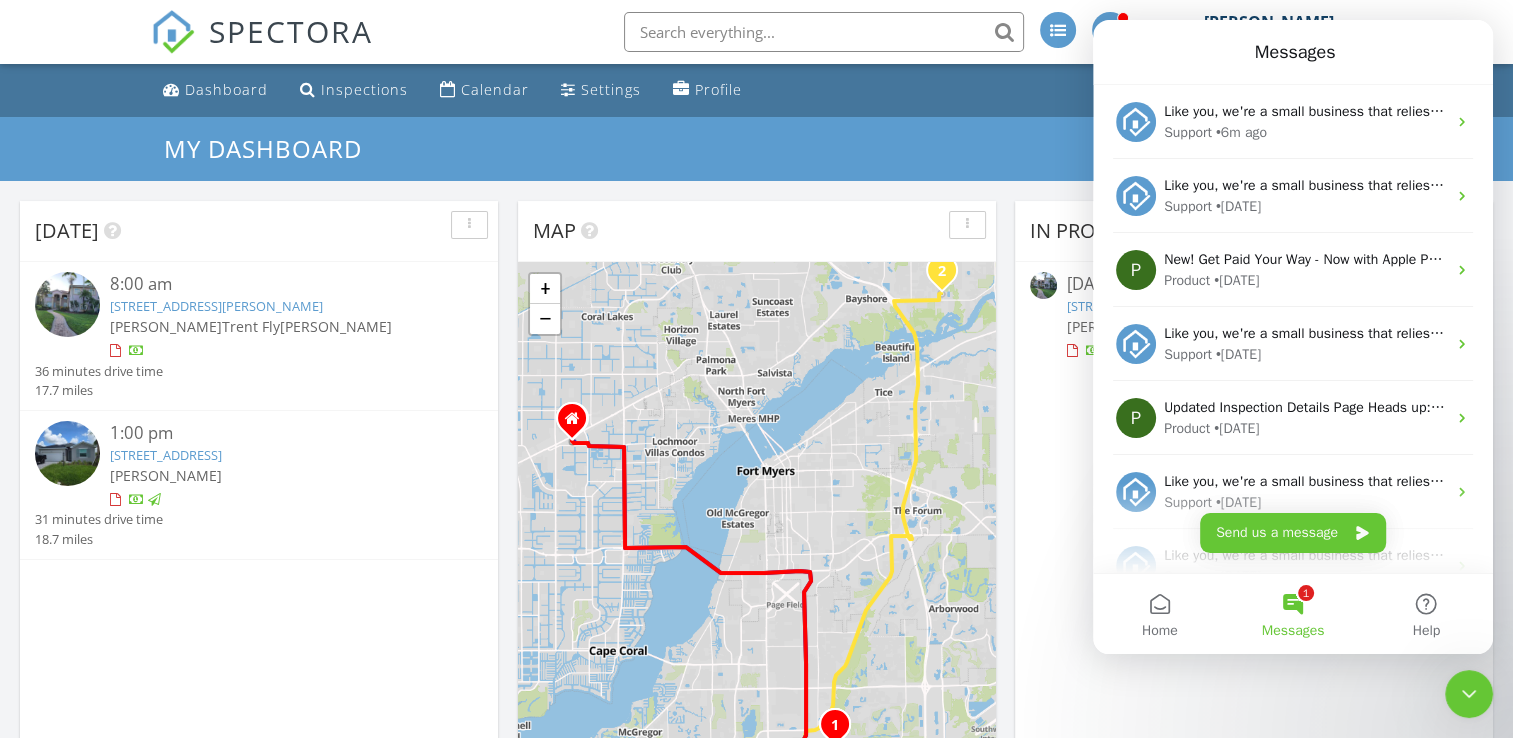 click on "1 Messages" at bounding box center [1292, 614] 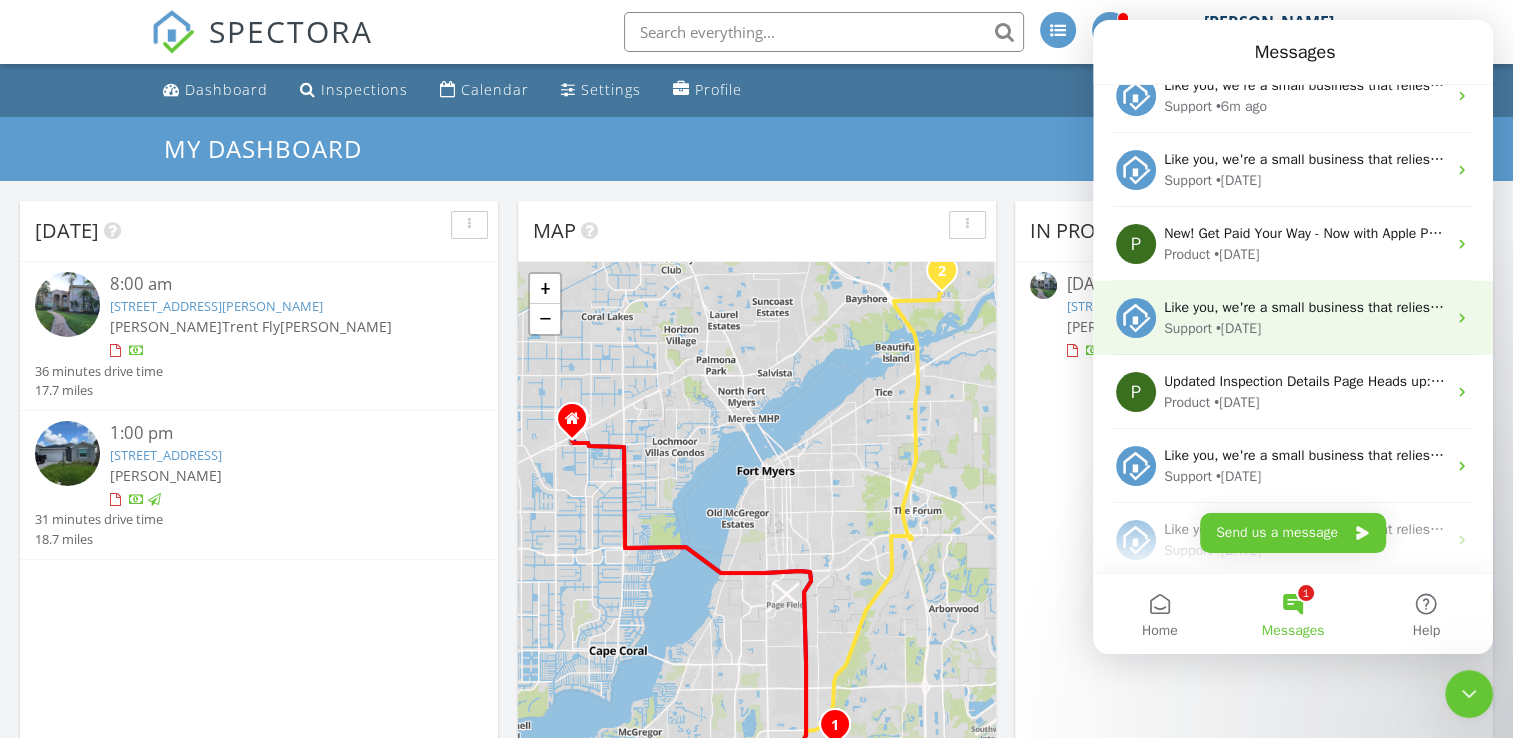 scroll, scrollTop: 0, scrollLeft: 0, axis: both 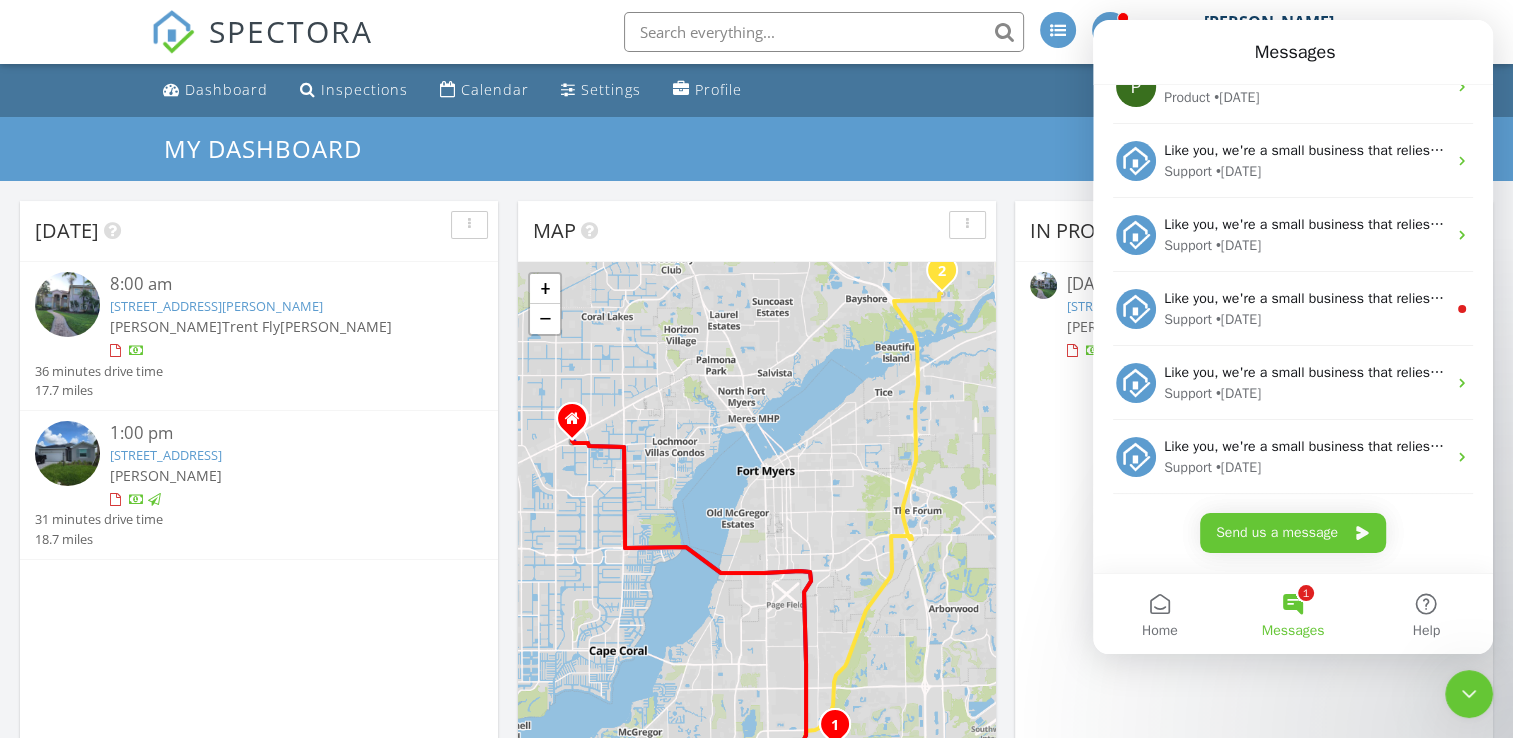 click on "•  [DATE]" at bounding box center [1238, 319] 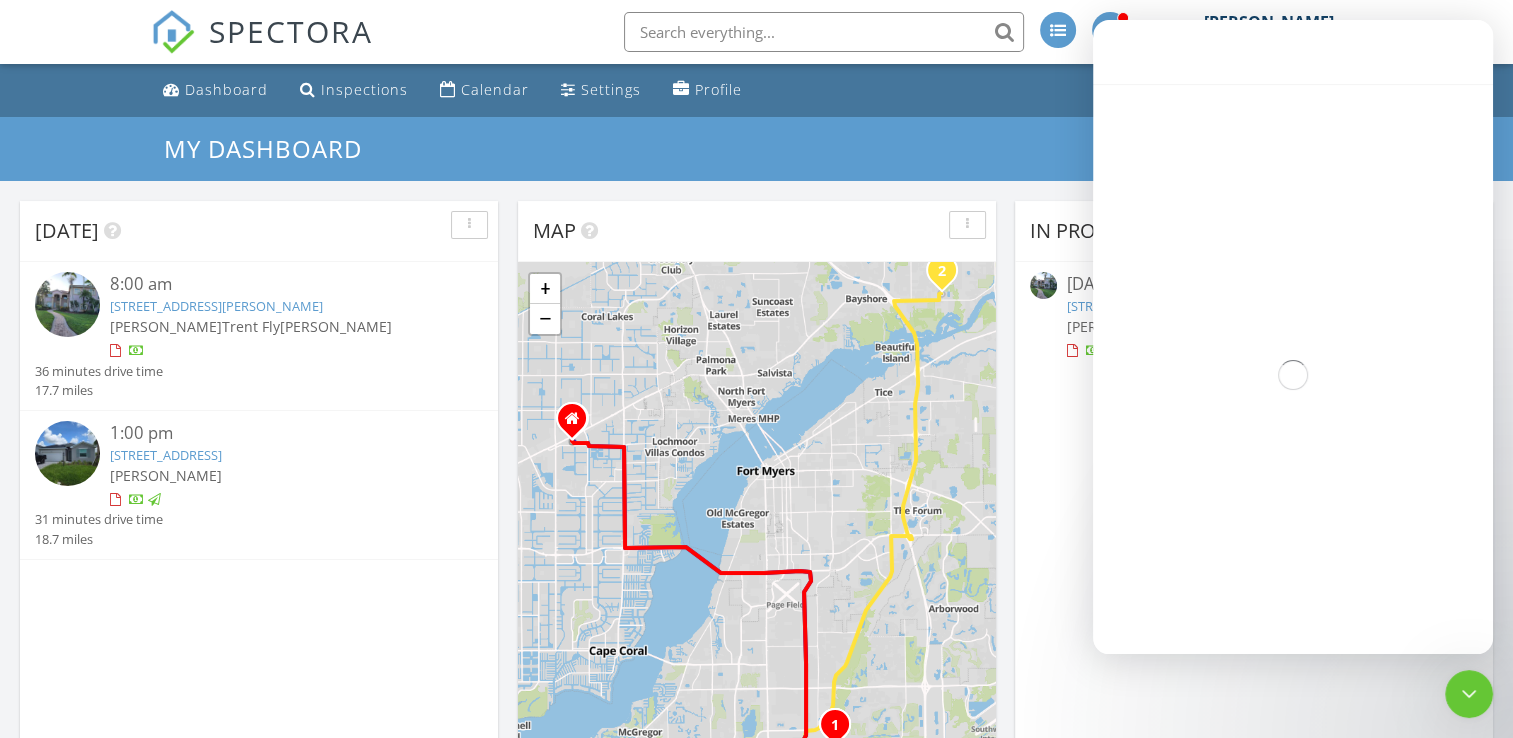 scroll, scrollTop: 250, scrollLeft: 0, axis: vertical 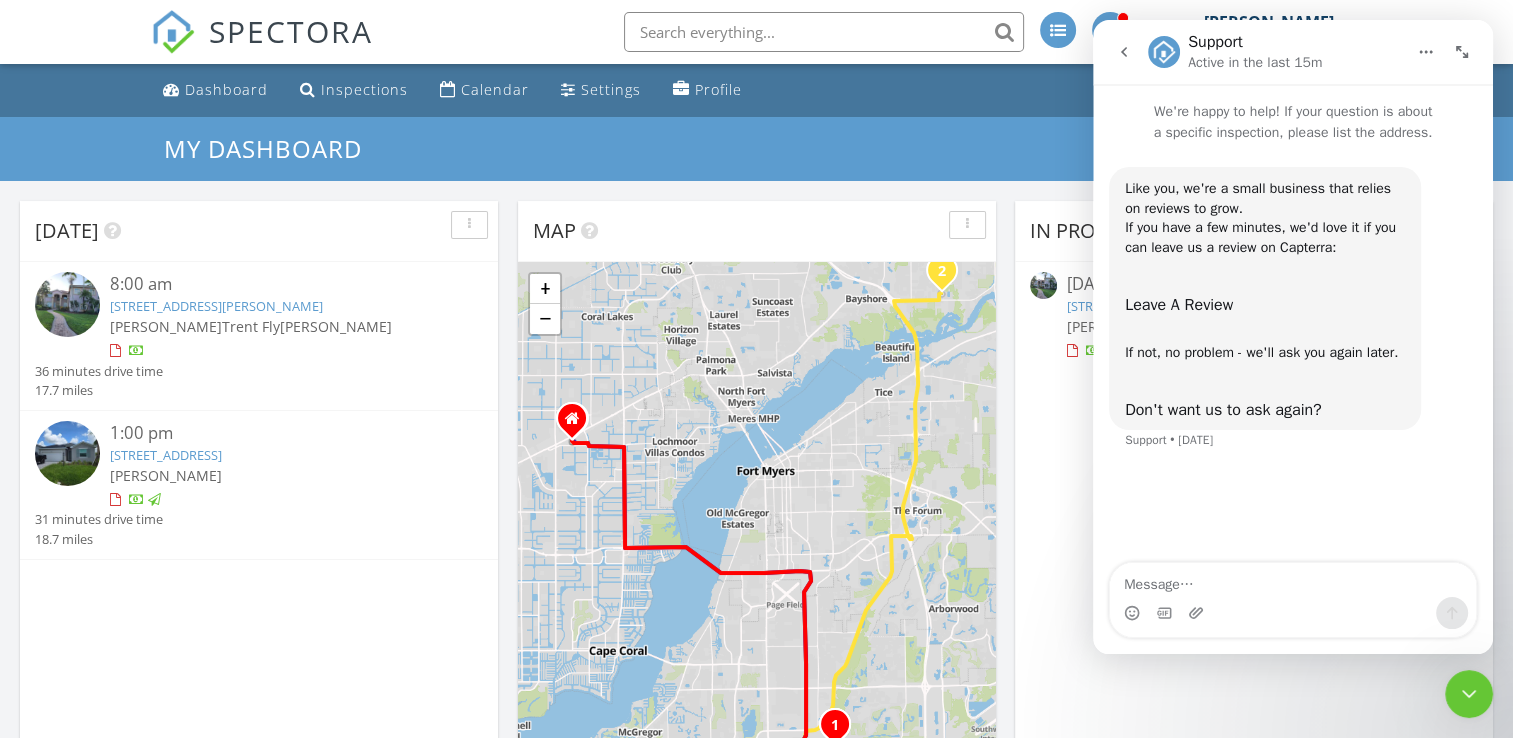 click at bounding box center [1124, 52] 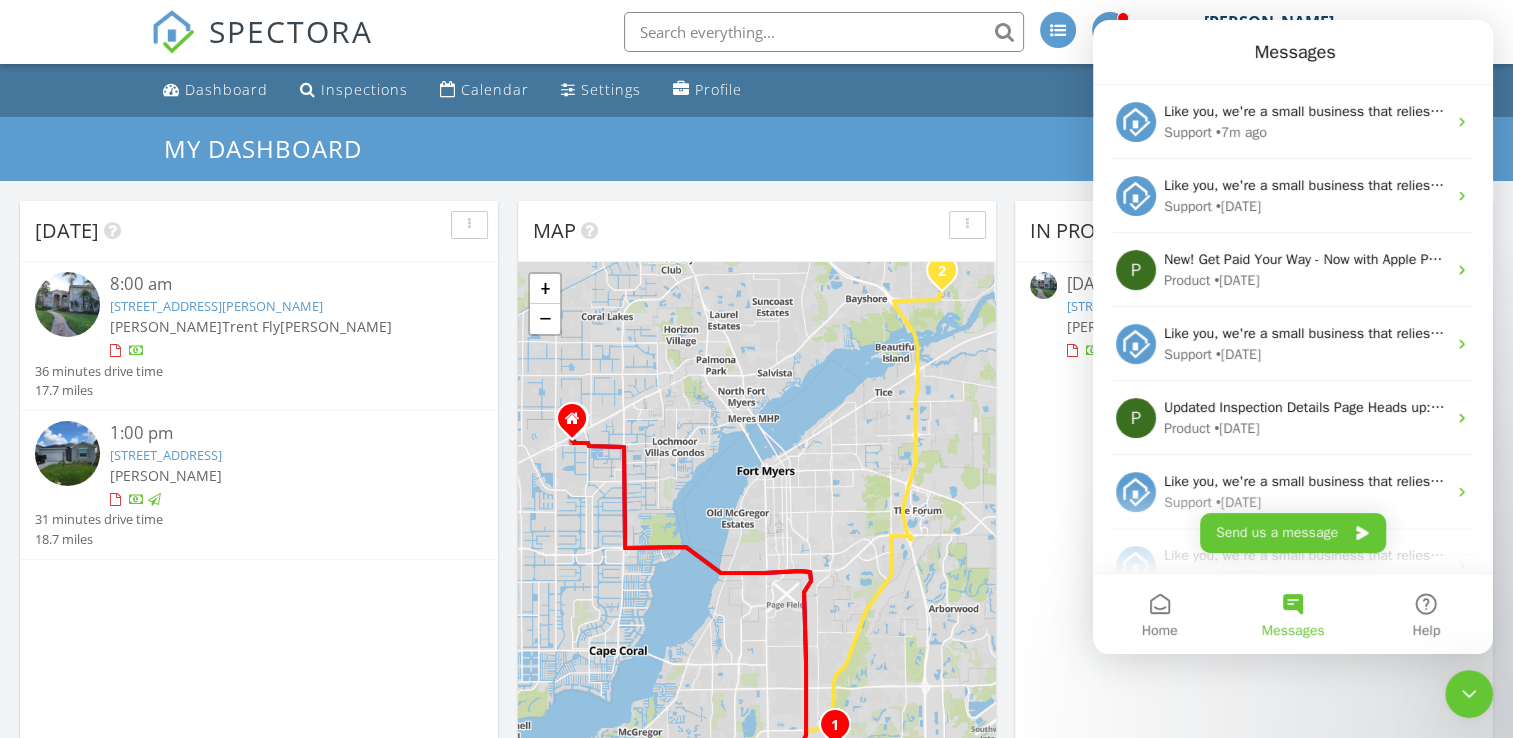 scroll, scrollTop: 38, scrollLeft: 0, axis: vertical 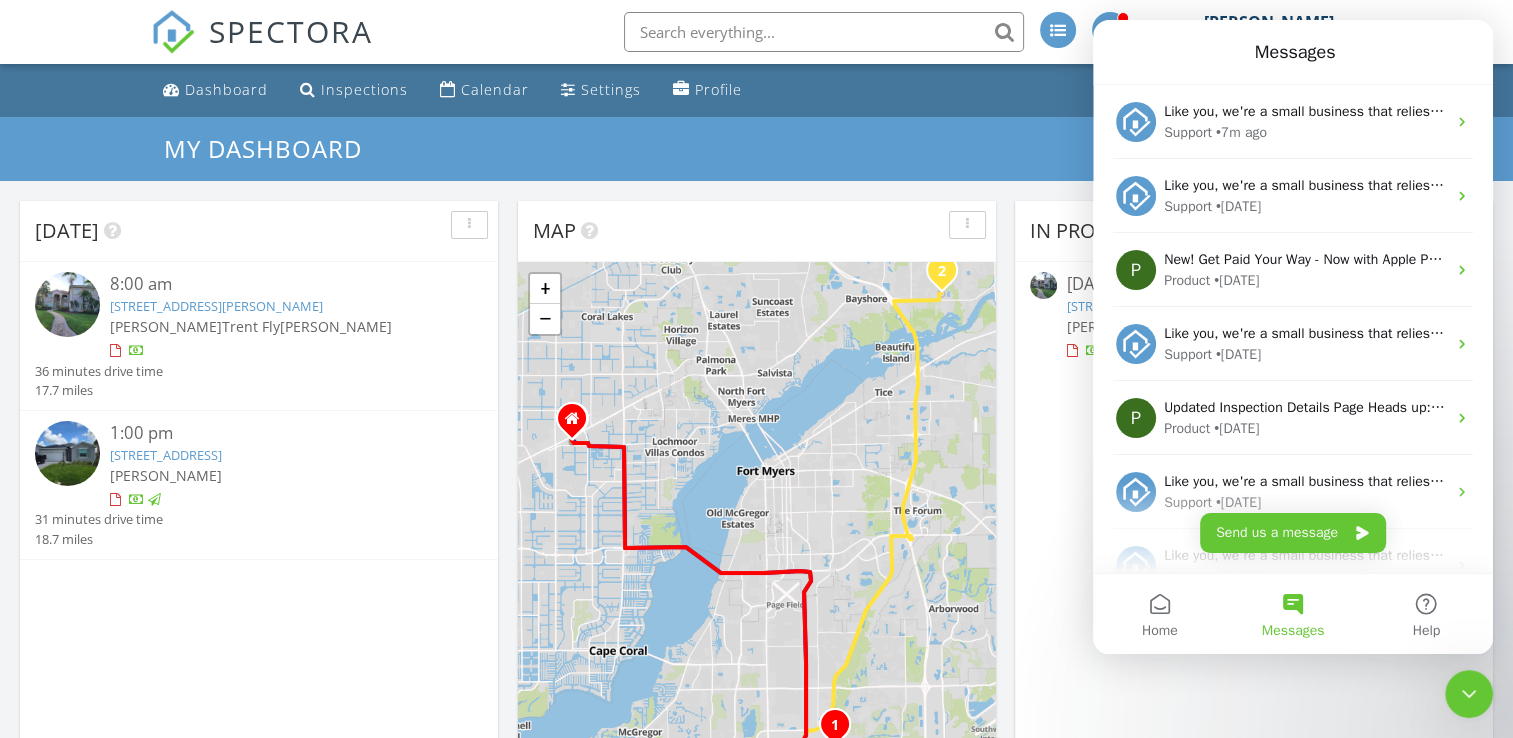 click 